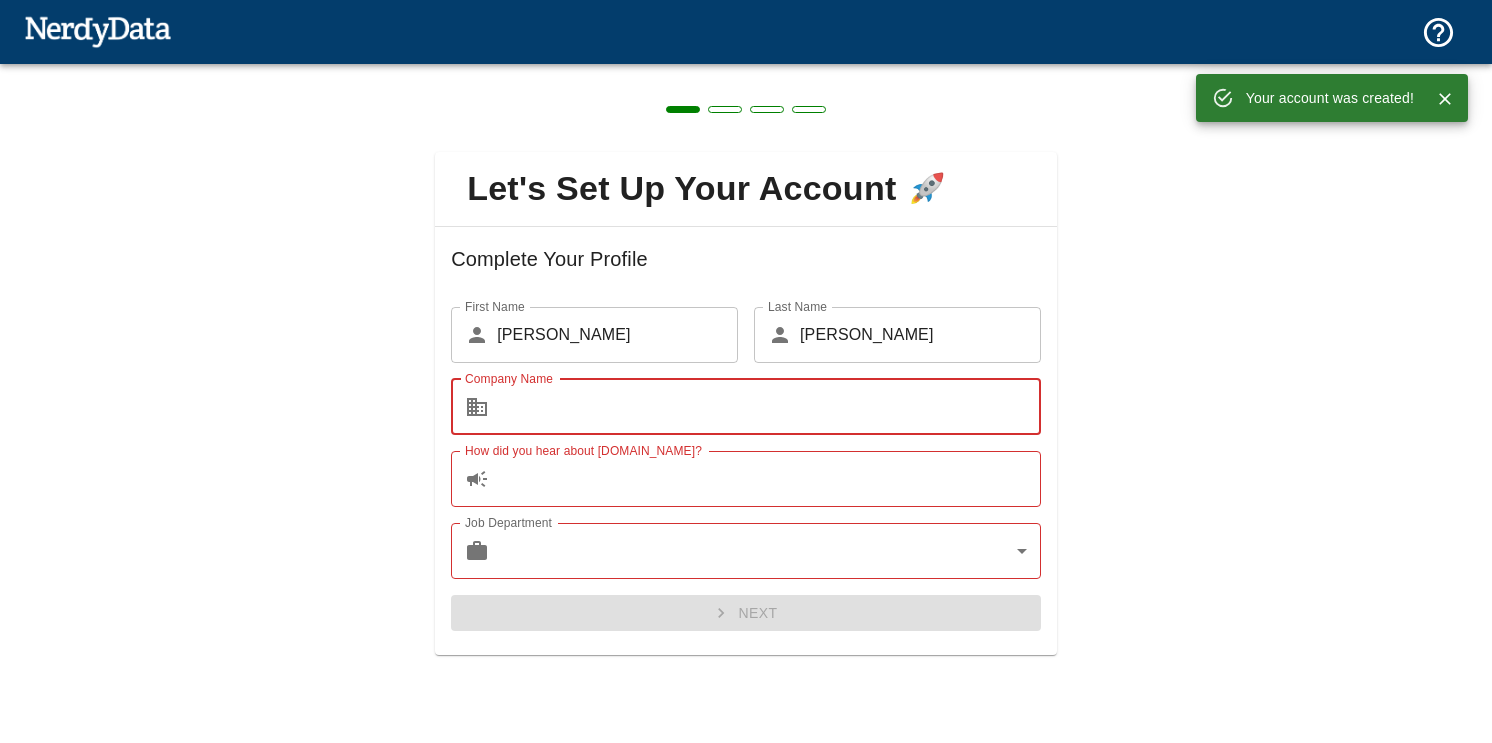 scroll, scrollTop: 0, scrollLeft: 0, axis: both 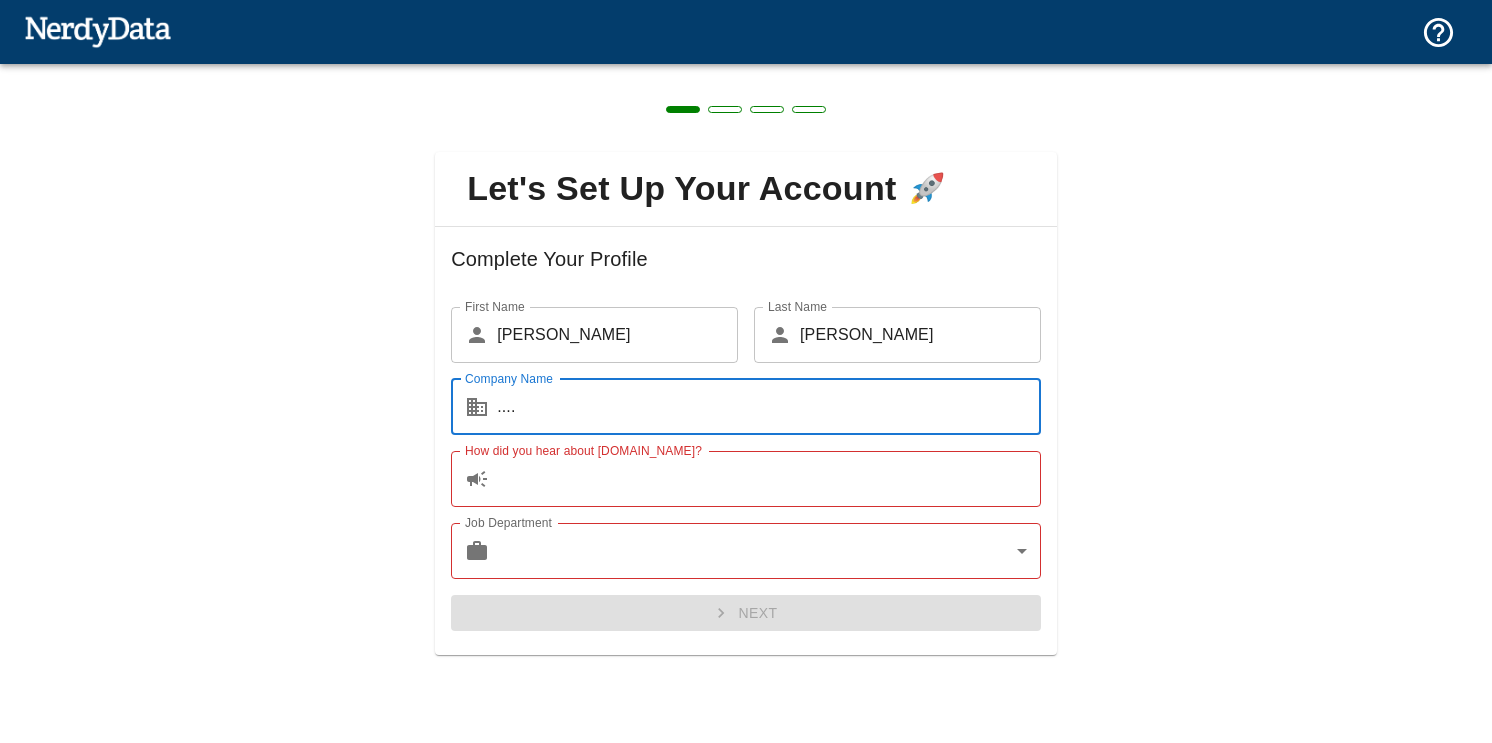 type on "...." 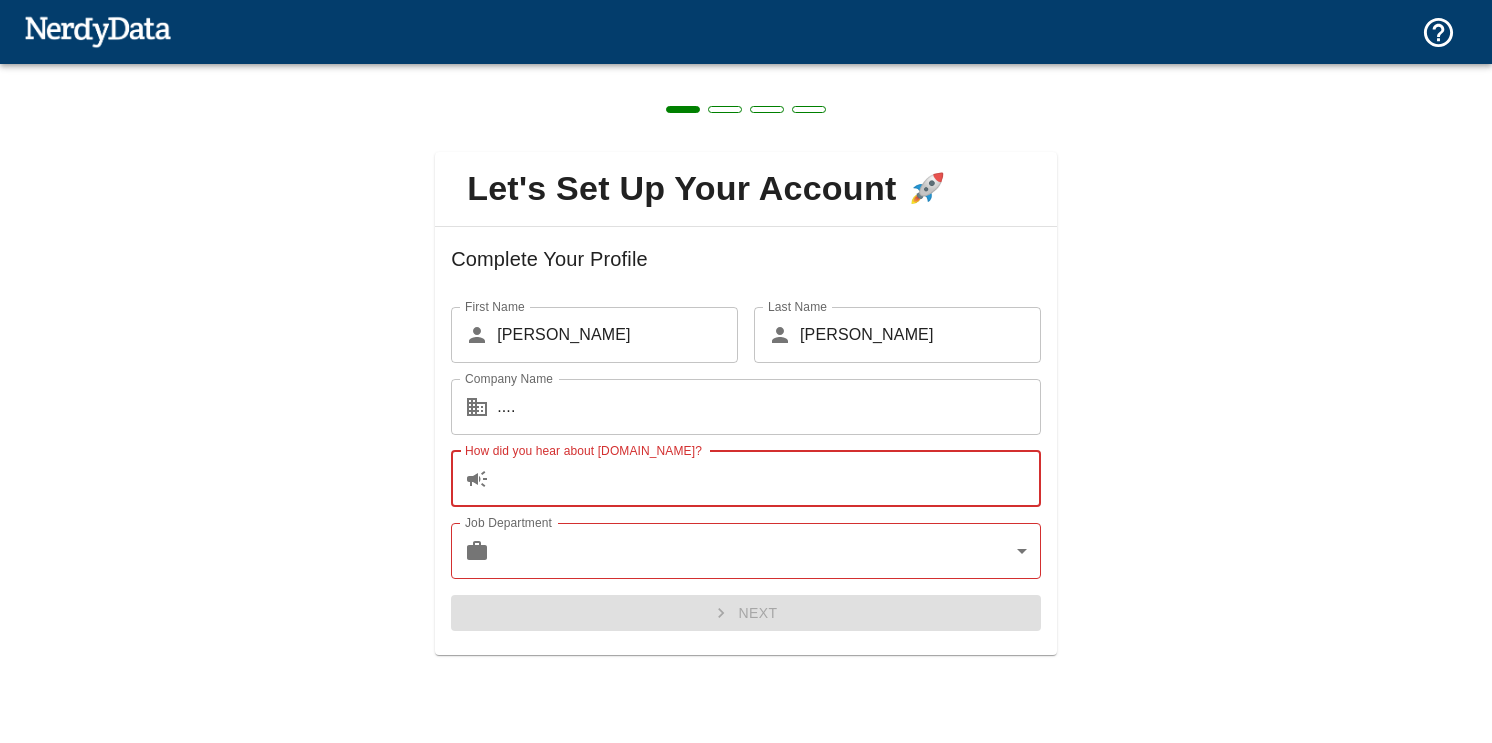 click on "How did you hear about [DOMAIN_NAME]?" at bounding box center (769, 479) 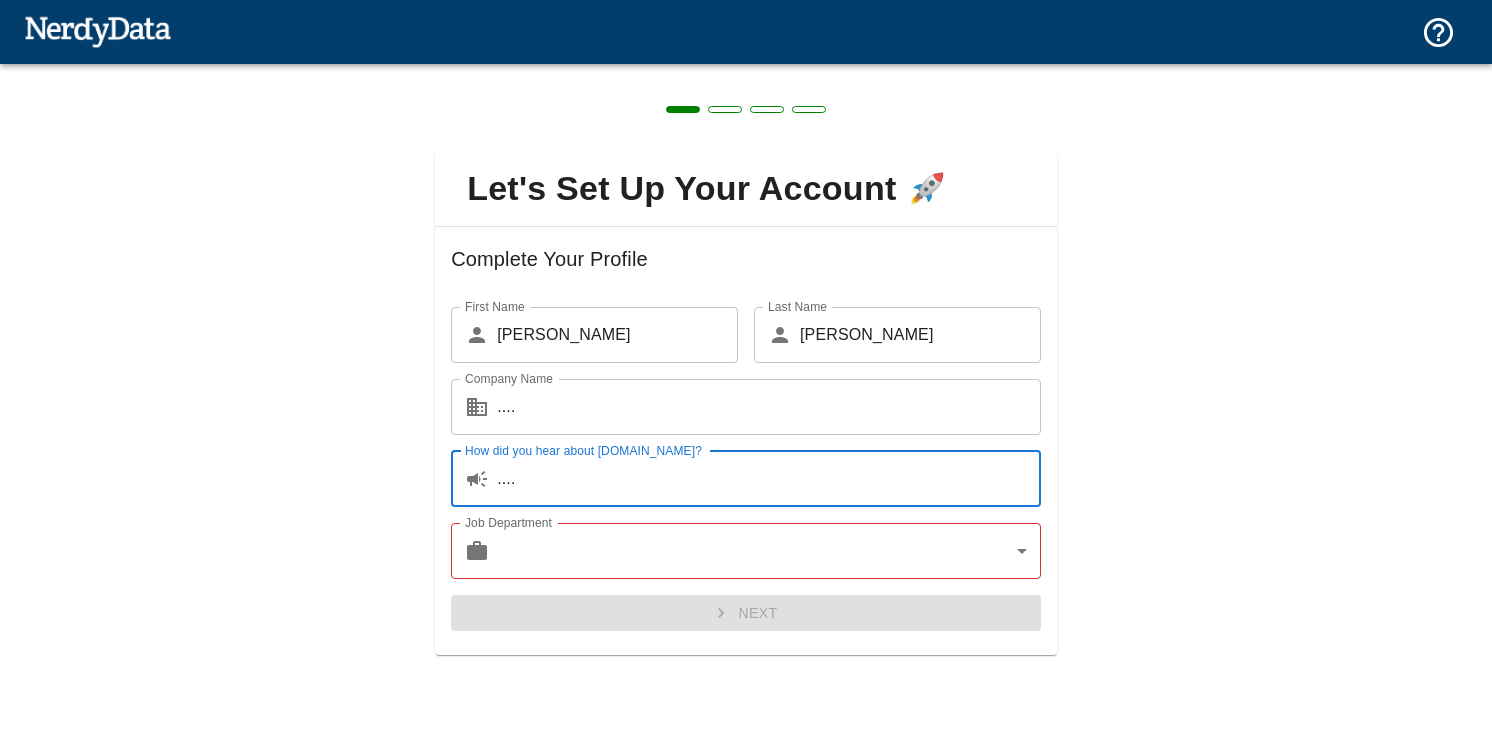 type on "...." 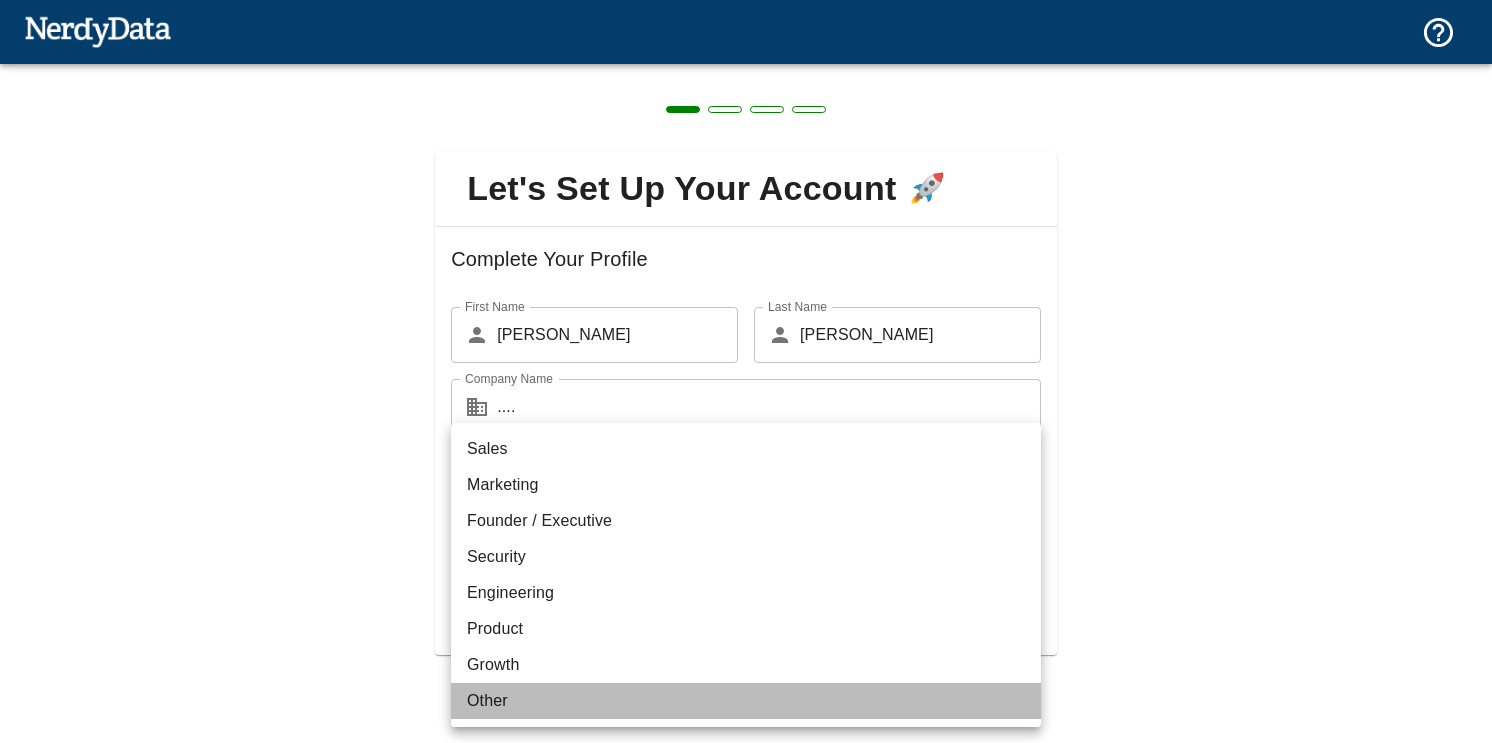 click on "Other" at bounding box center [746, 701] 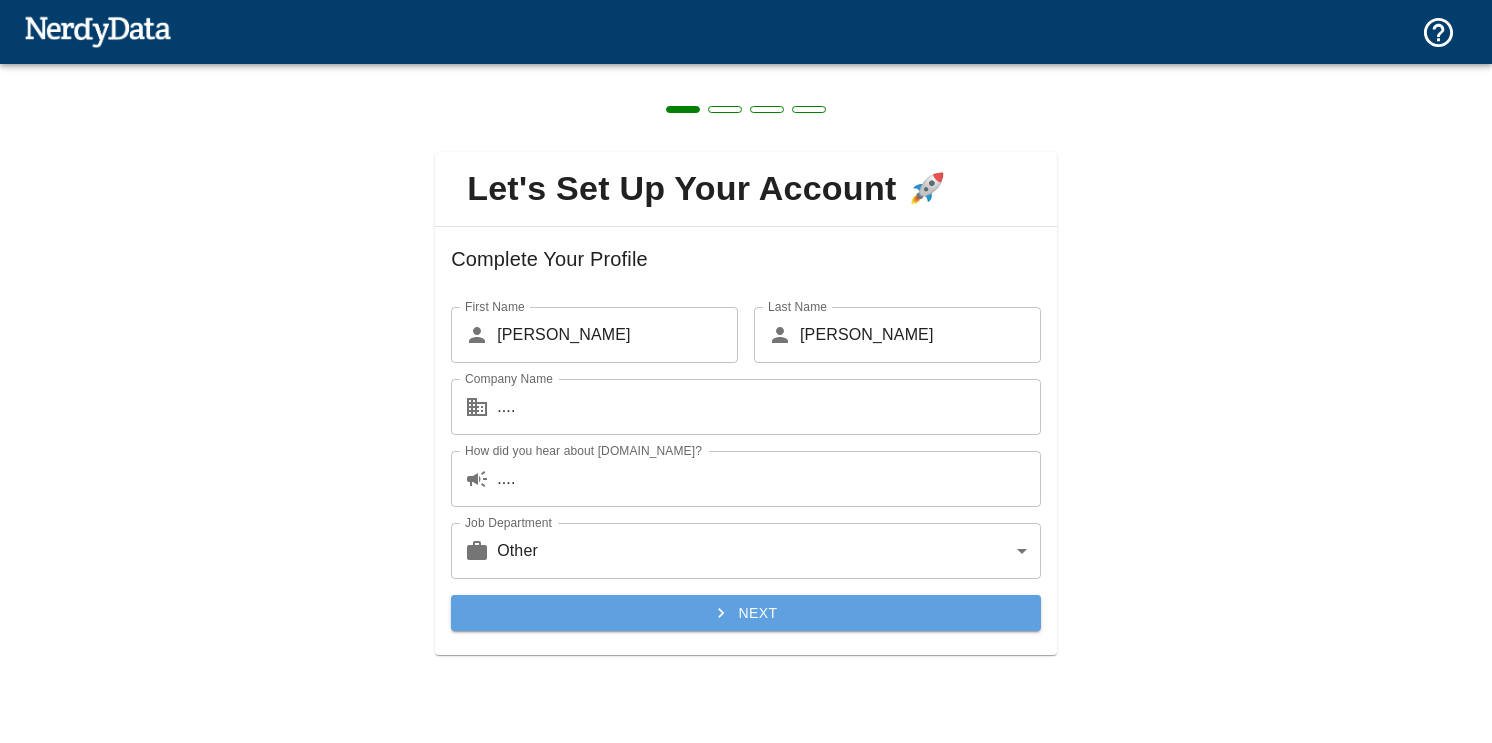 click on "Next" at bounding box center (746, 613) 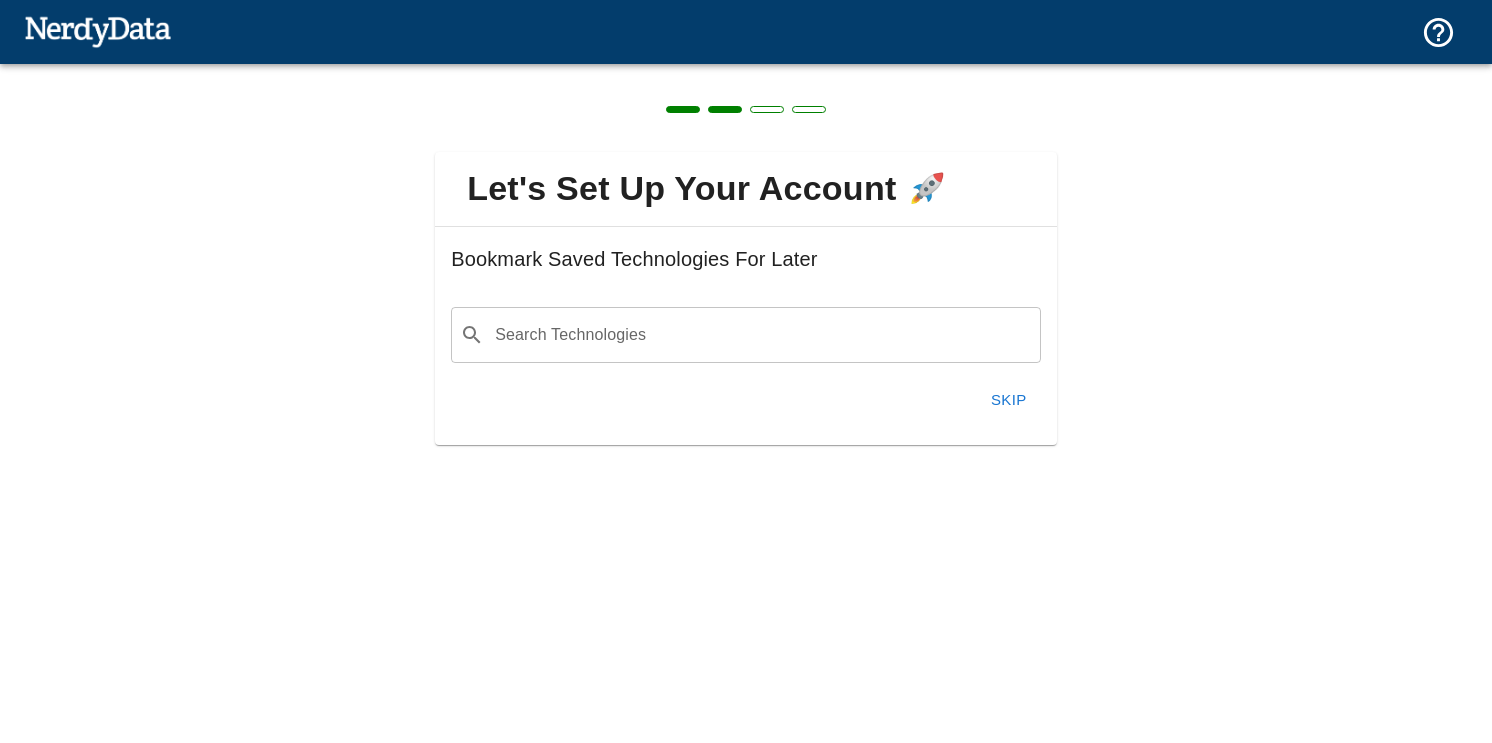 click on "Skip" at bounding box center [1009, 400] 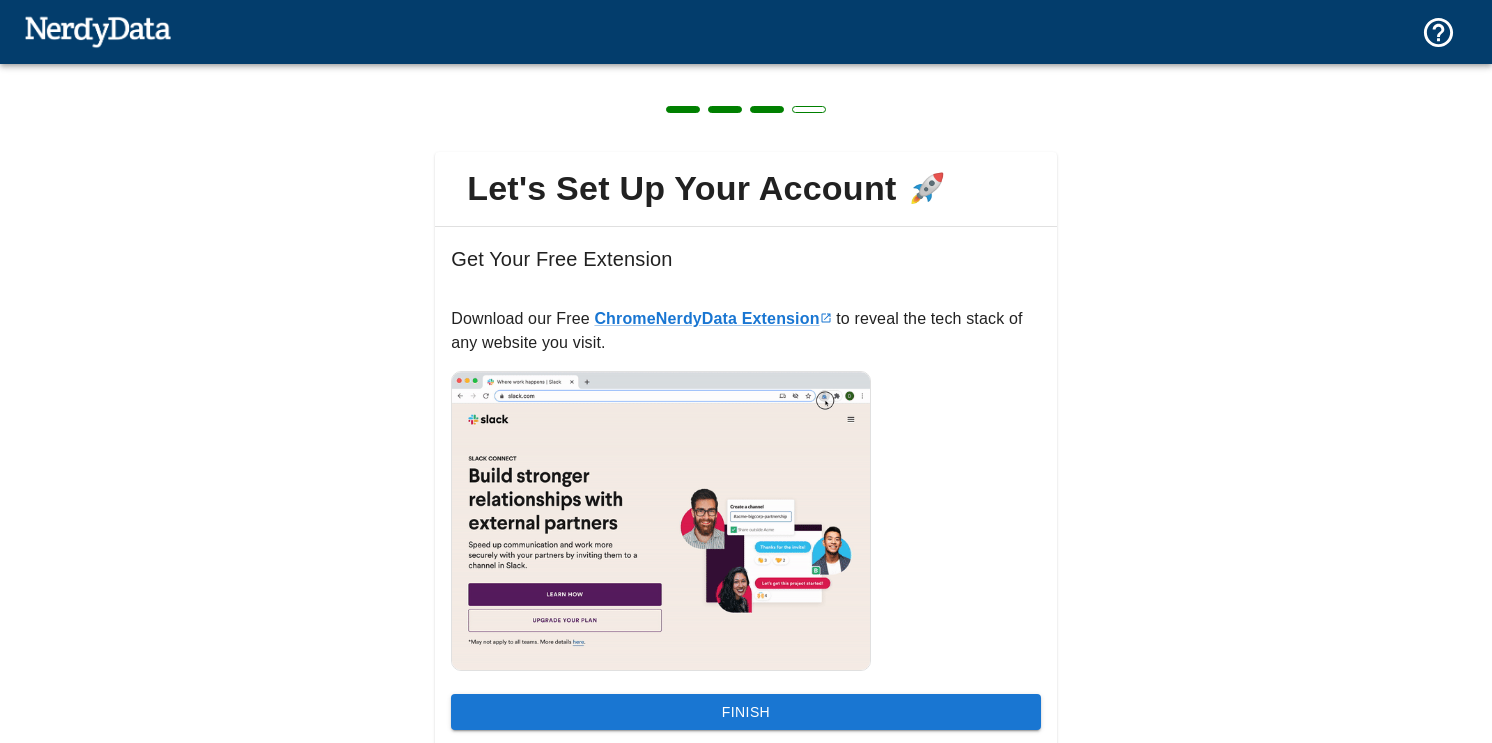 scroll, scrollTop: 75, scrollLeft: 0, axis: vertical 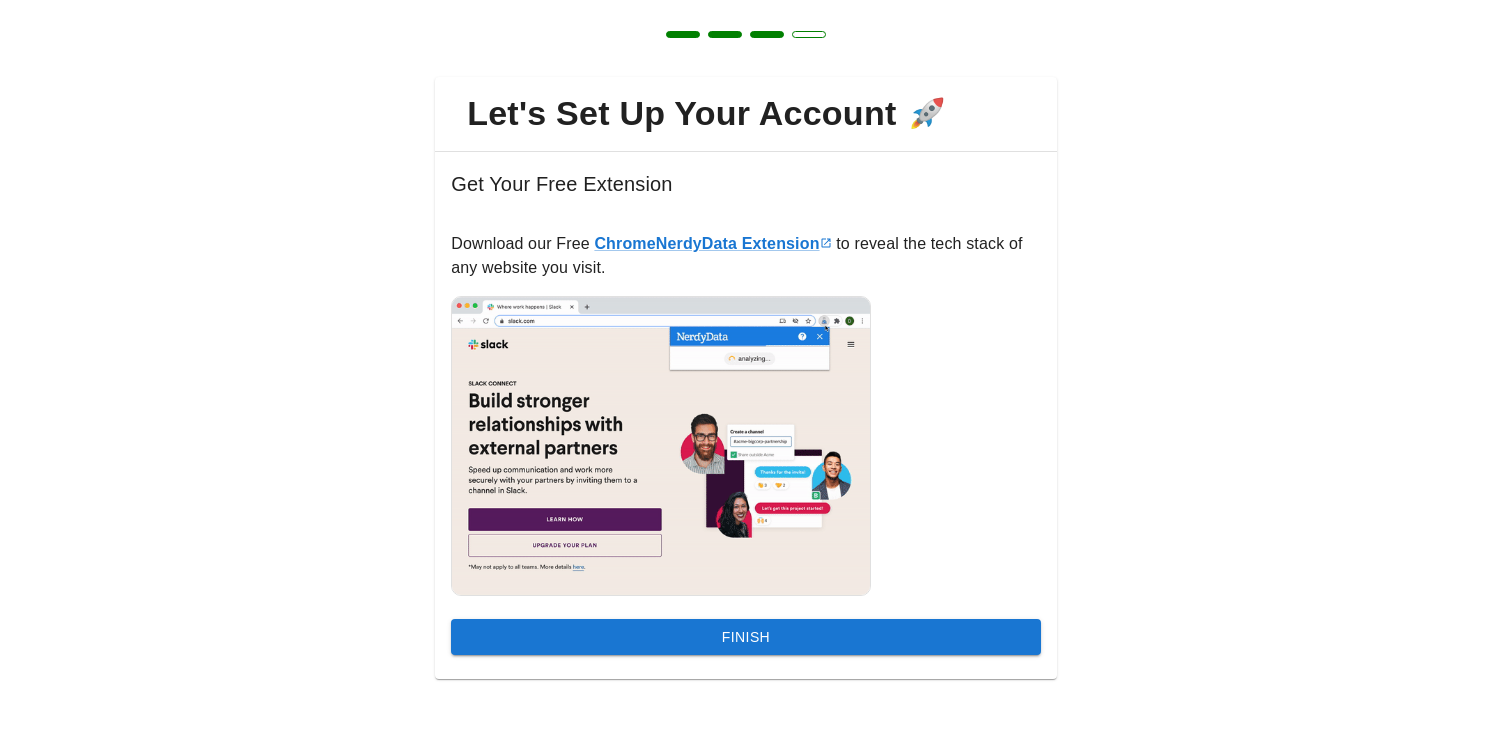 click on "Let's Set Up Your Account 🚀 Get Your Free Extension Download our Free   Chrome  NerdyData Extension   to reveal the tech stack of any website you visit. Finish" at bounding box center [746, 366] 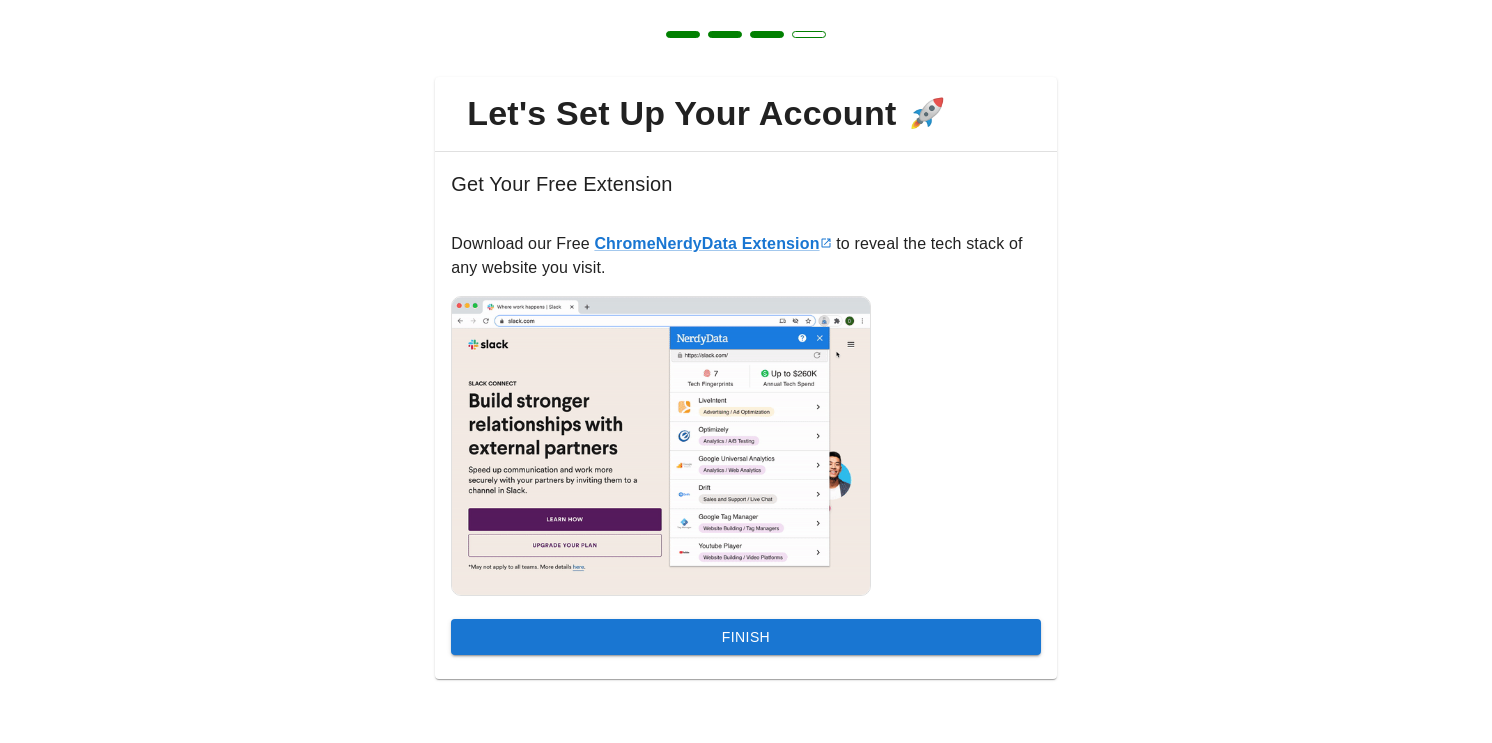 click on "Finish" at bounding box center [746, 637] 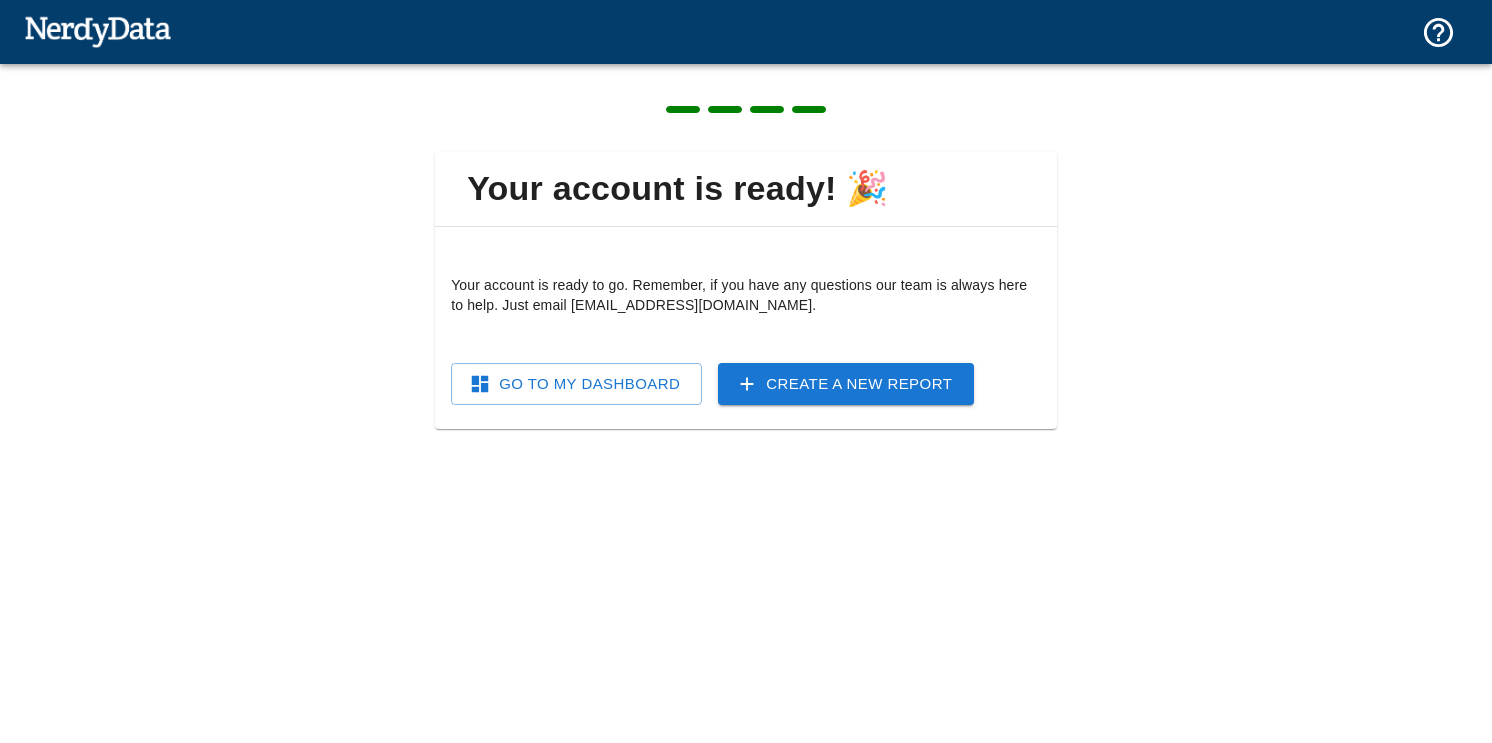 scroll, scrollTop: 0, scrollLeft: 0, axis: both 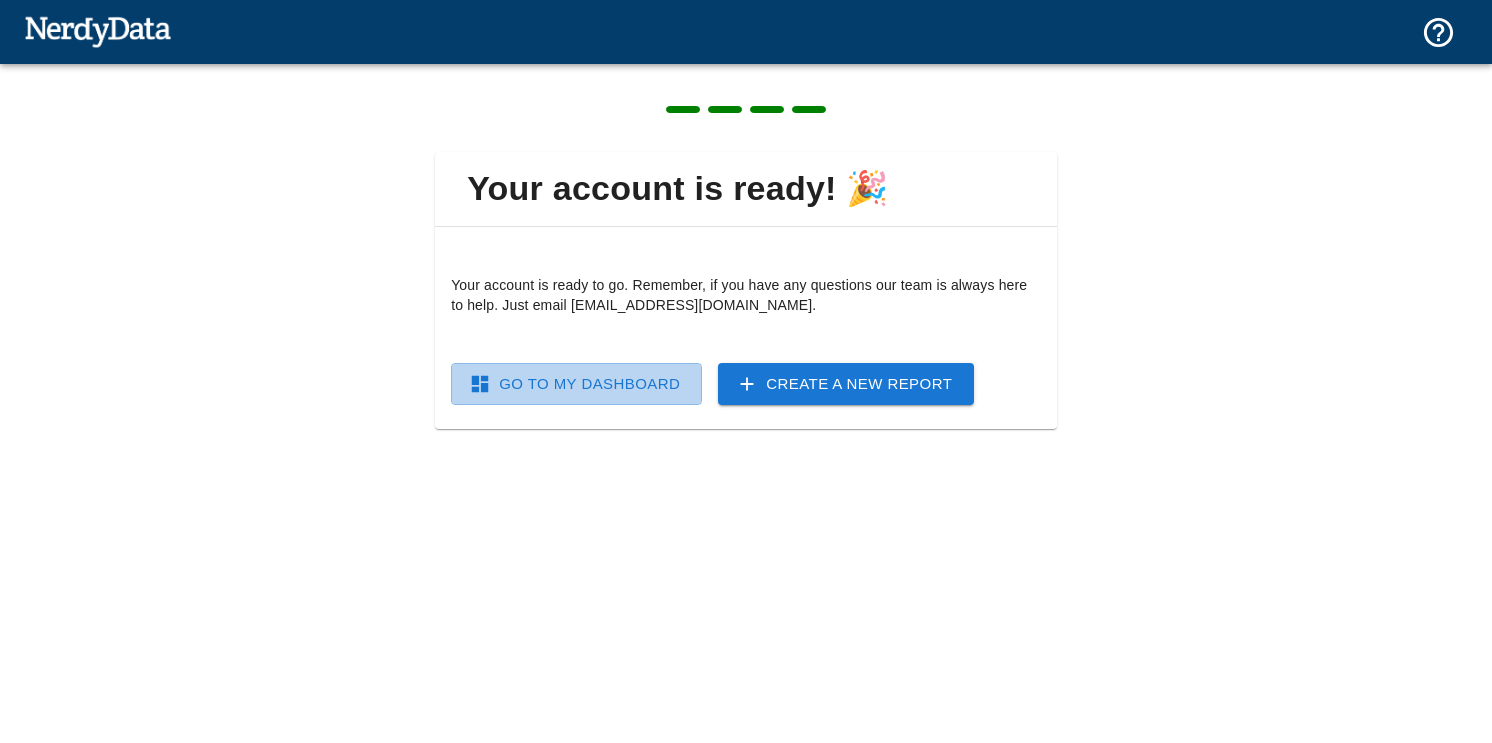 click on "Go To My Dashboard" at bounding box center [576, 384] 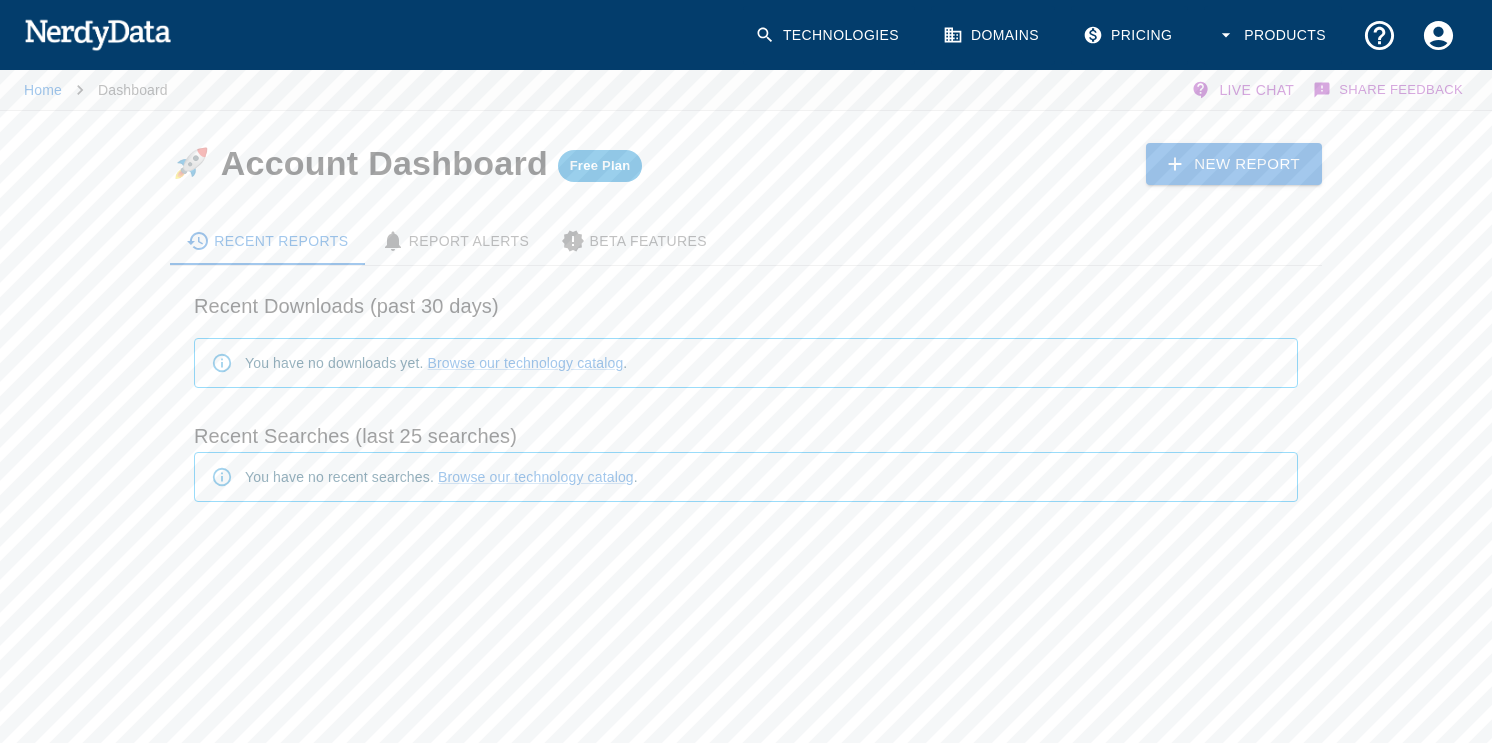 click on "Technologies" at bounding box center [829, 35] 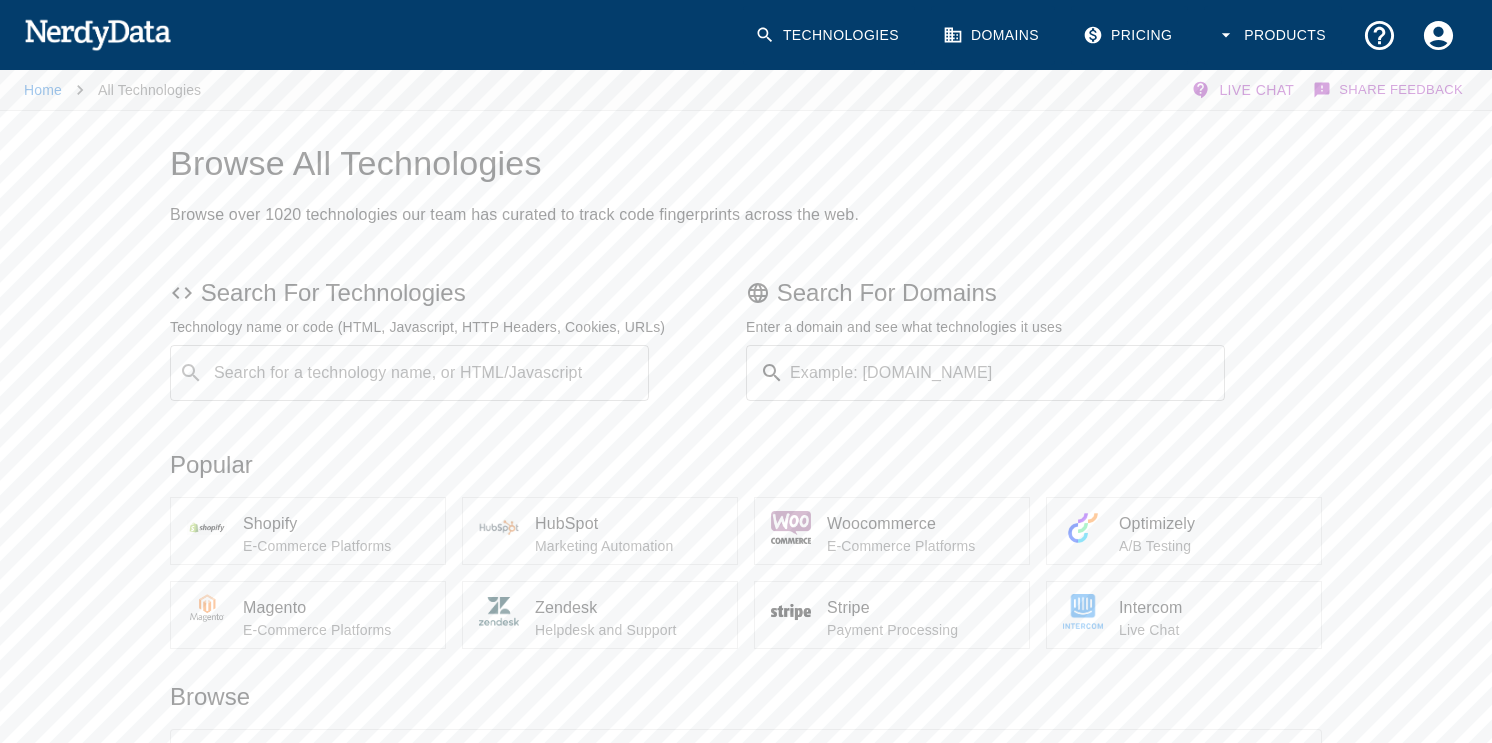 click on "Example: [DOMAIN_NAME]" at bounding box center (1008, 373) 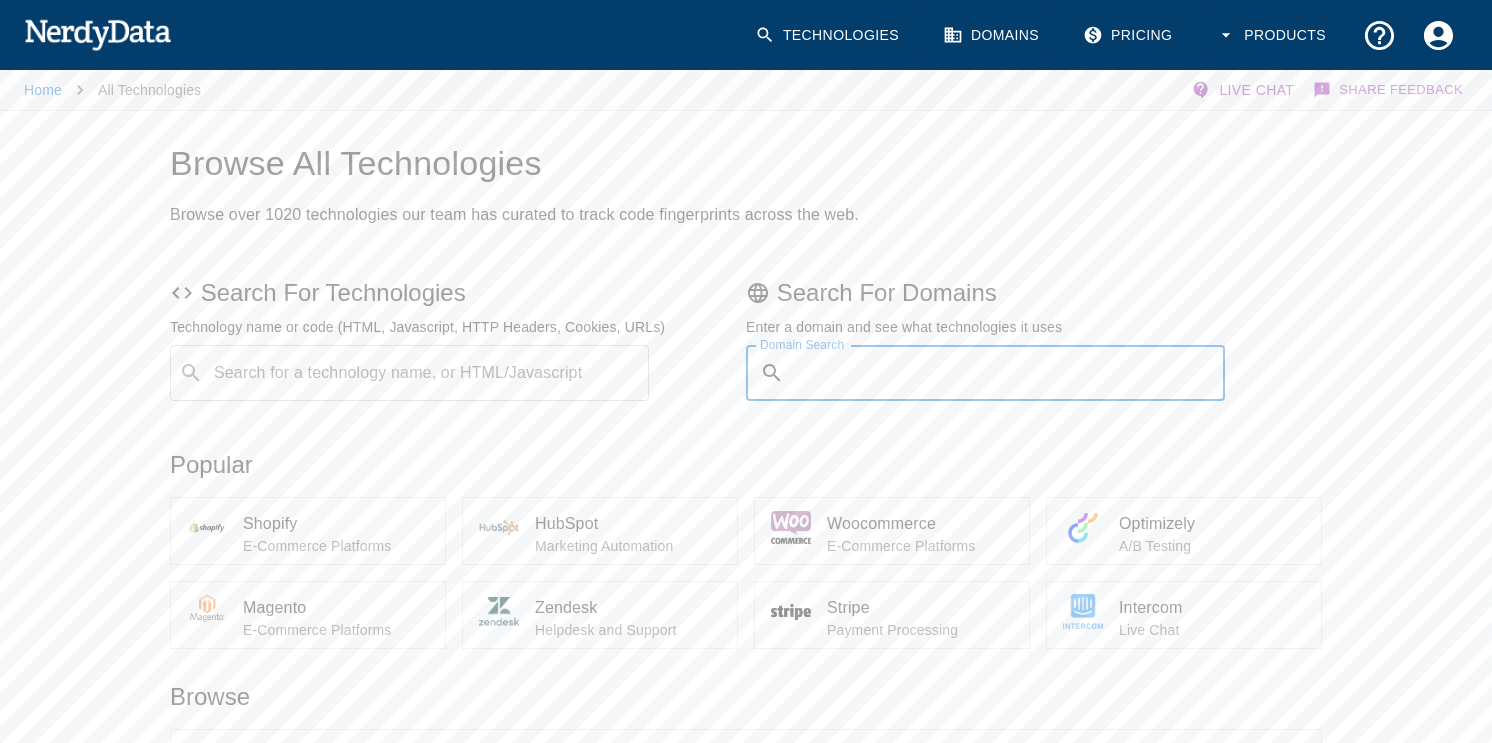 click on "Search For Technologies Technology name or code (HTML, Javascript, HTTP Headers, Cookies, URLs) Search for a technology name, or HTML/Javascript ​ Search for a technology name, or HTML/Javascript   Search For Domains Enter a domain and see what technologies it uses Domain Search Domain Search Popular Shopify E-Commerce Platforms HubSpot Marketing Automation Woocommerce E-Commerce Platforms Optimizely A/B Testing Magento E-Commerce Platforms Zendesk Helpdesk and Support Stripe Payment Processing Intercom Live Chat Browse  Advertising Ad Exchanges   ( 31 ) Ad Optimization   ( 18 ) Advertisers   ( 19 ) Bidding Tools   ( 8 ) Data Management Platform   ( 12 ) Other Advertising   ( 13 ) Publisher Ad Servers   ( 12 ) Retargeting   ( 15 ) Viewability and Analytics   ( 8 ) AI Powered No-Code / Low-Code Builder   ( 1 ) Analytics A/B Testing   ( 21 ) Application Performance   ( 9 ) Attribution   ( 6 ) Heatmaps and Session Replay   ( 13 ) Other Analytics   ( 10 ) UX Analytics   ( 14 ) Web Analytics   ( 50 )   ( 3 )" at bounding box center (730, 1336) 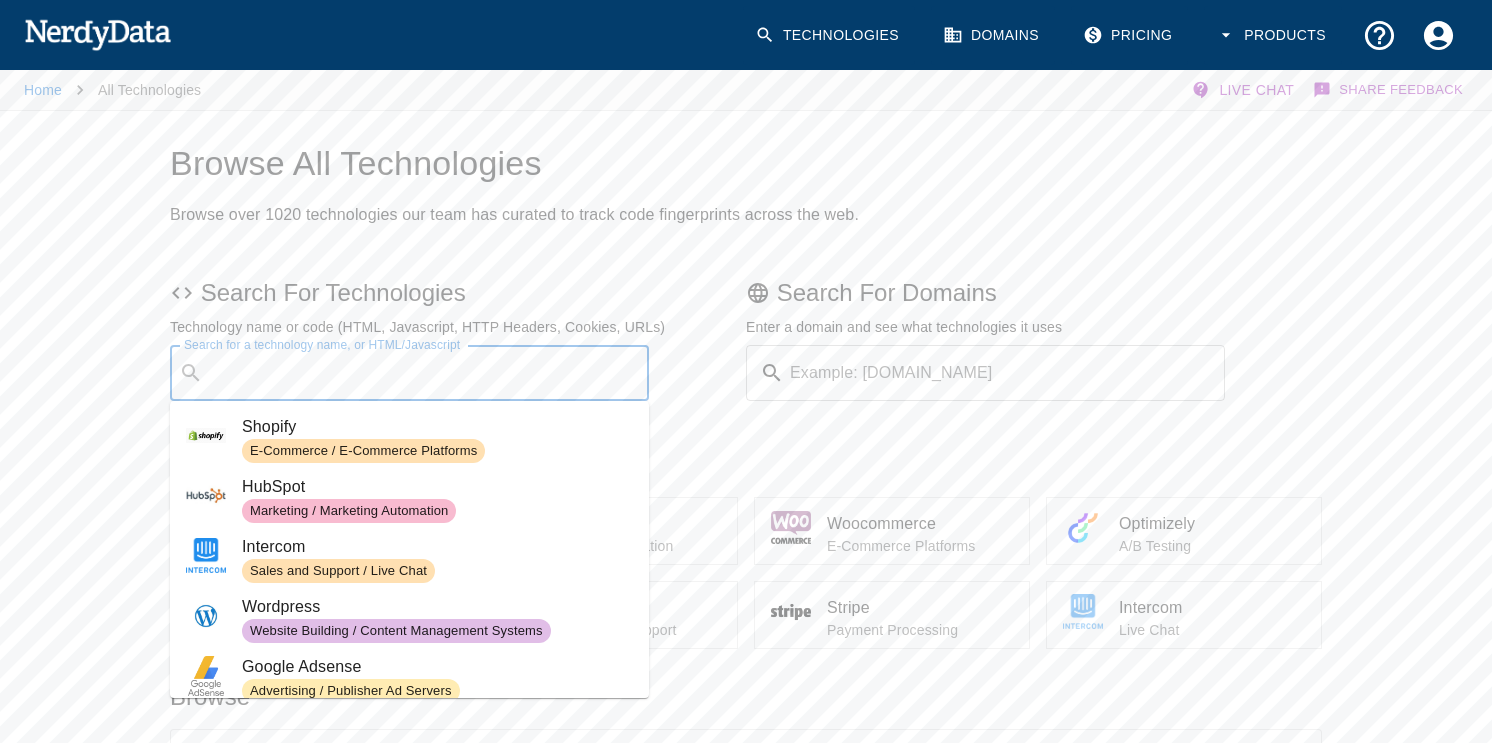 click on "Search for a technology name, or HTML/Javascript" at bounding box center [425, 373] 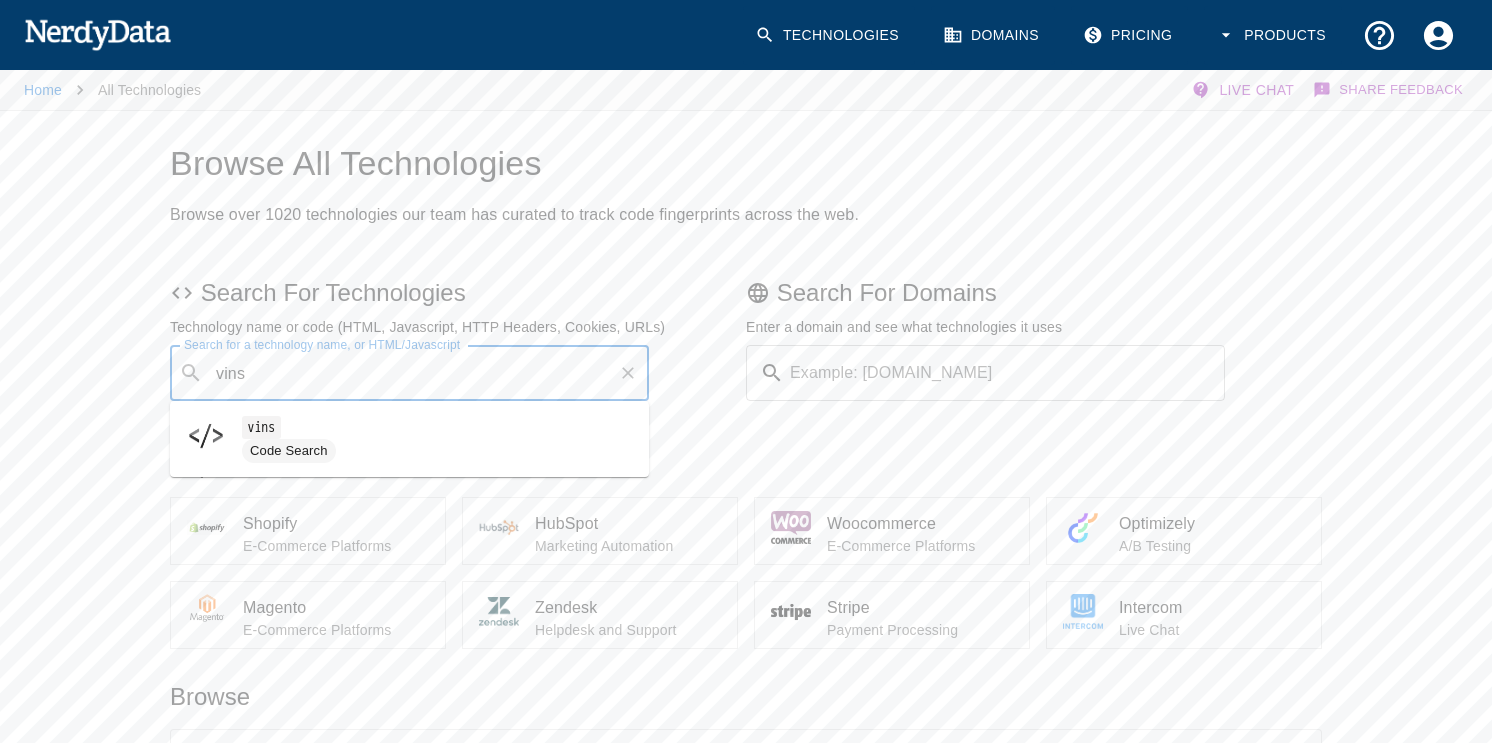 type on "vinso" 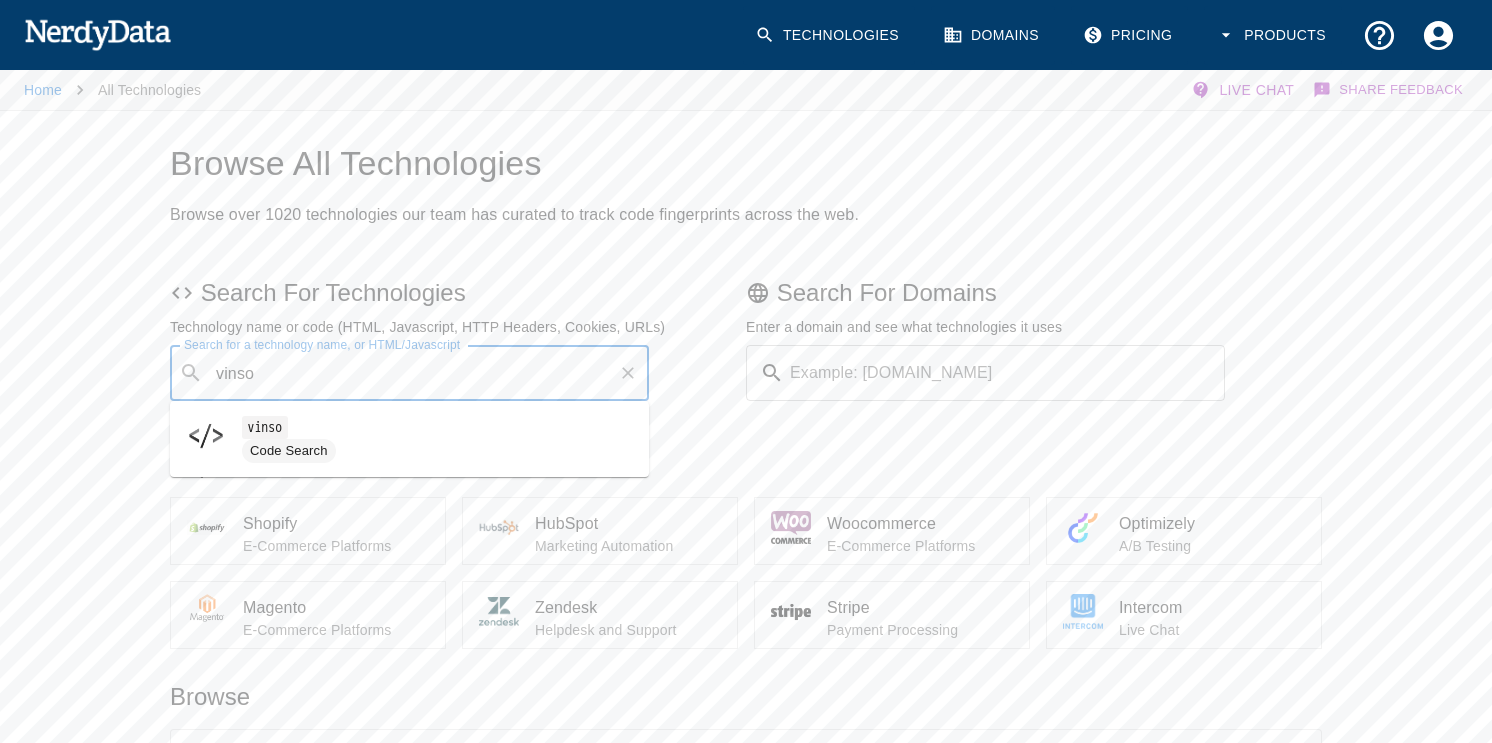 type 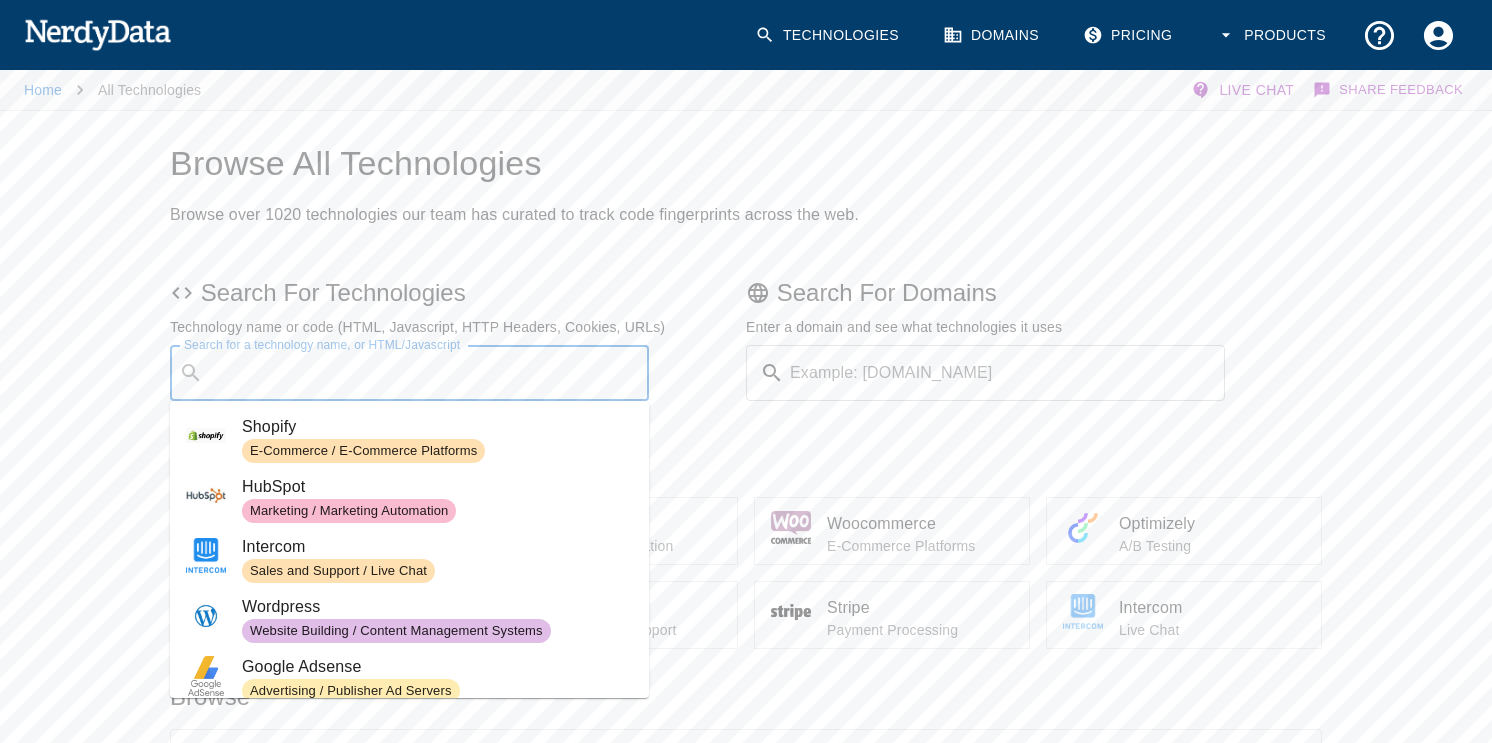 click on "Example: [DOMAIN_NAME]" at bounding box center [1008, 373] 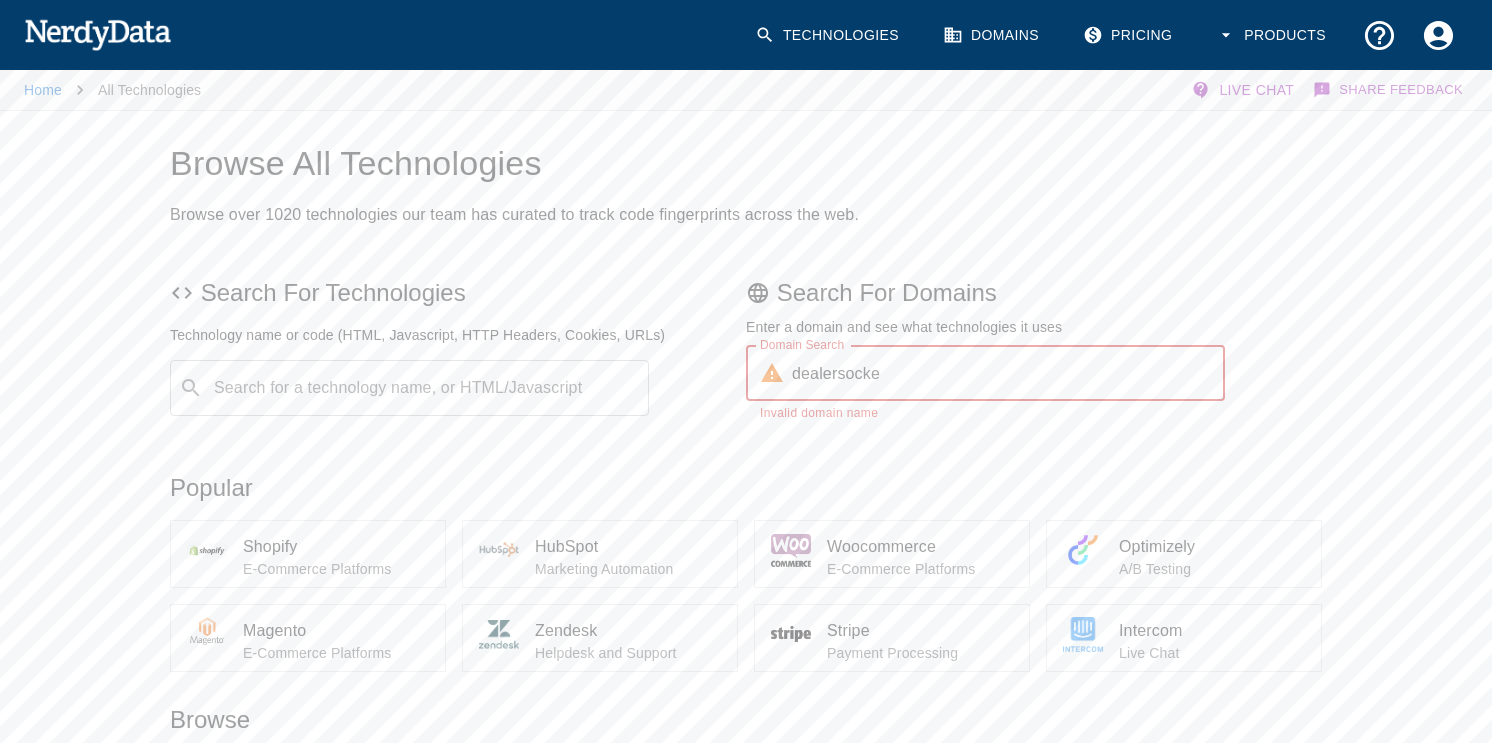 type on "dealersocket" 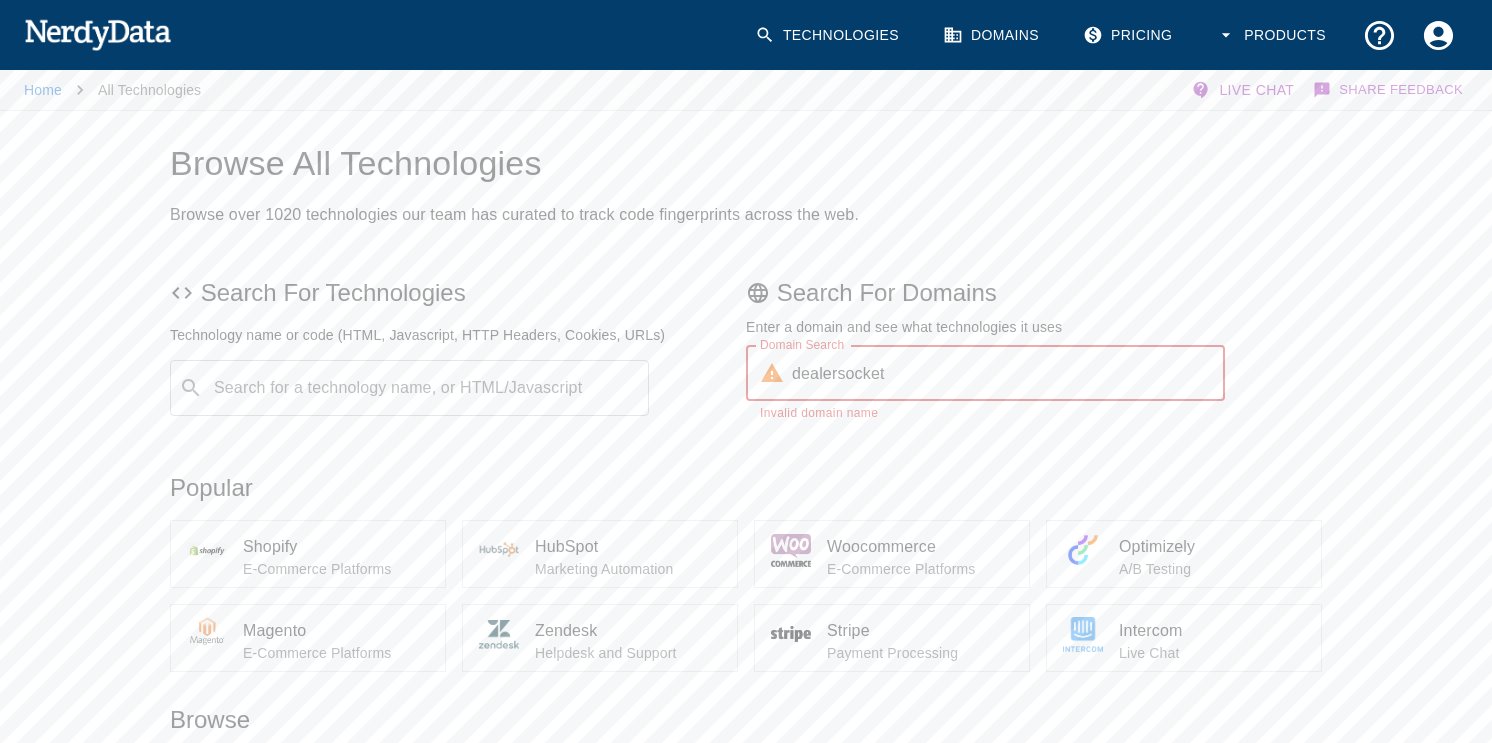 type 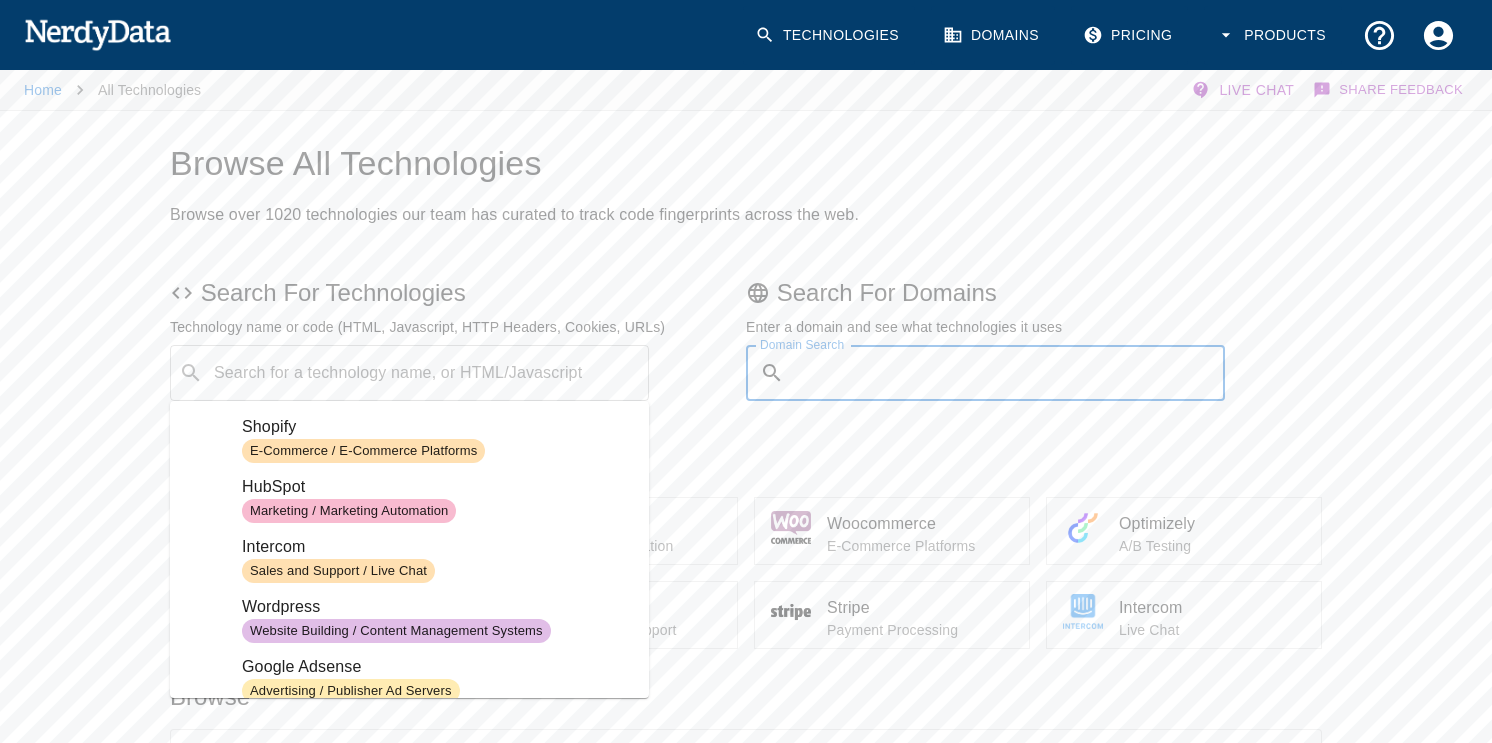 click on "​ Search for a technology name, or HTML/Javascript" at bounding box center (409, 373) 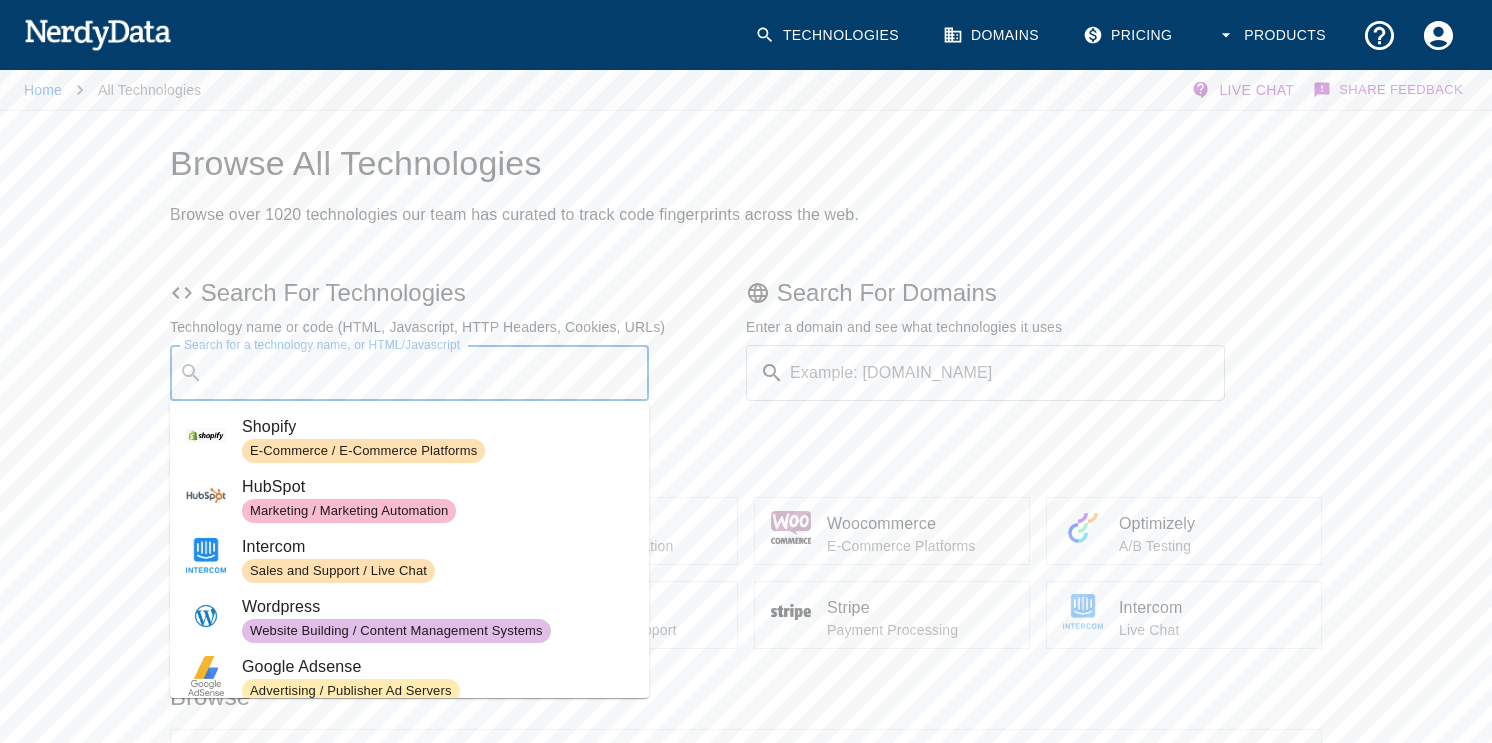 paste on "dealersocket" 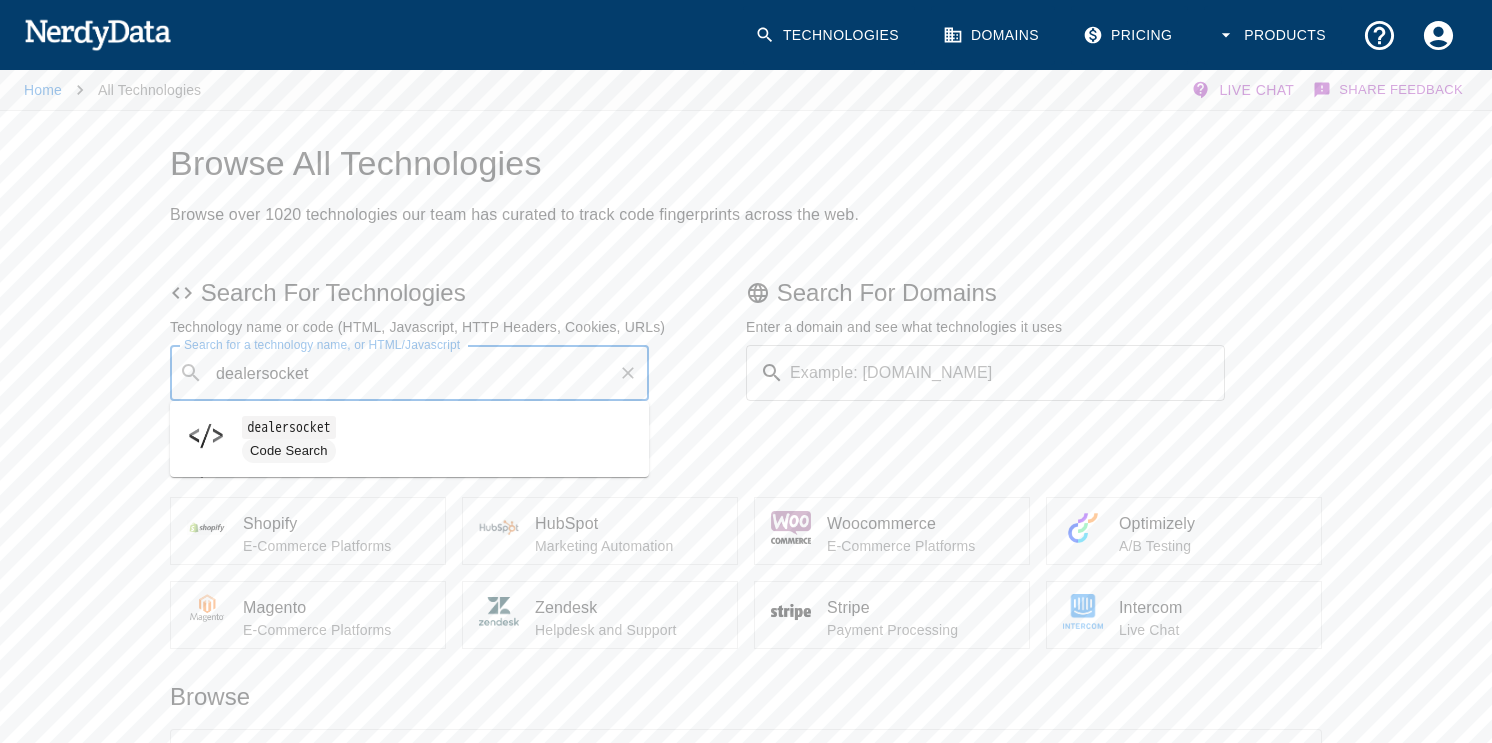click on "dealersocket Code Search" at bounding box center [409, 439] 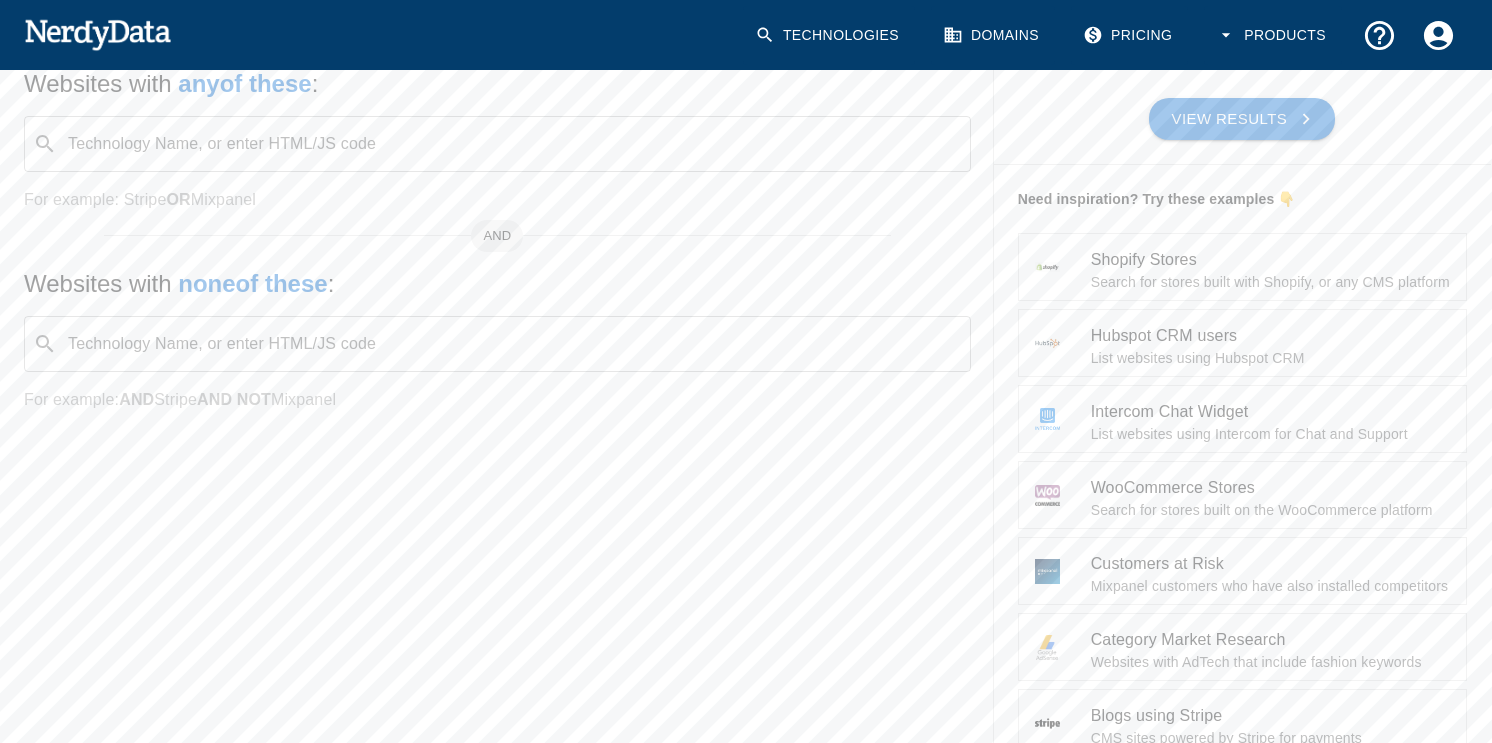 scroll, scrollTop: 348, scrollLeft: 0, axis: vertical 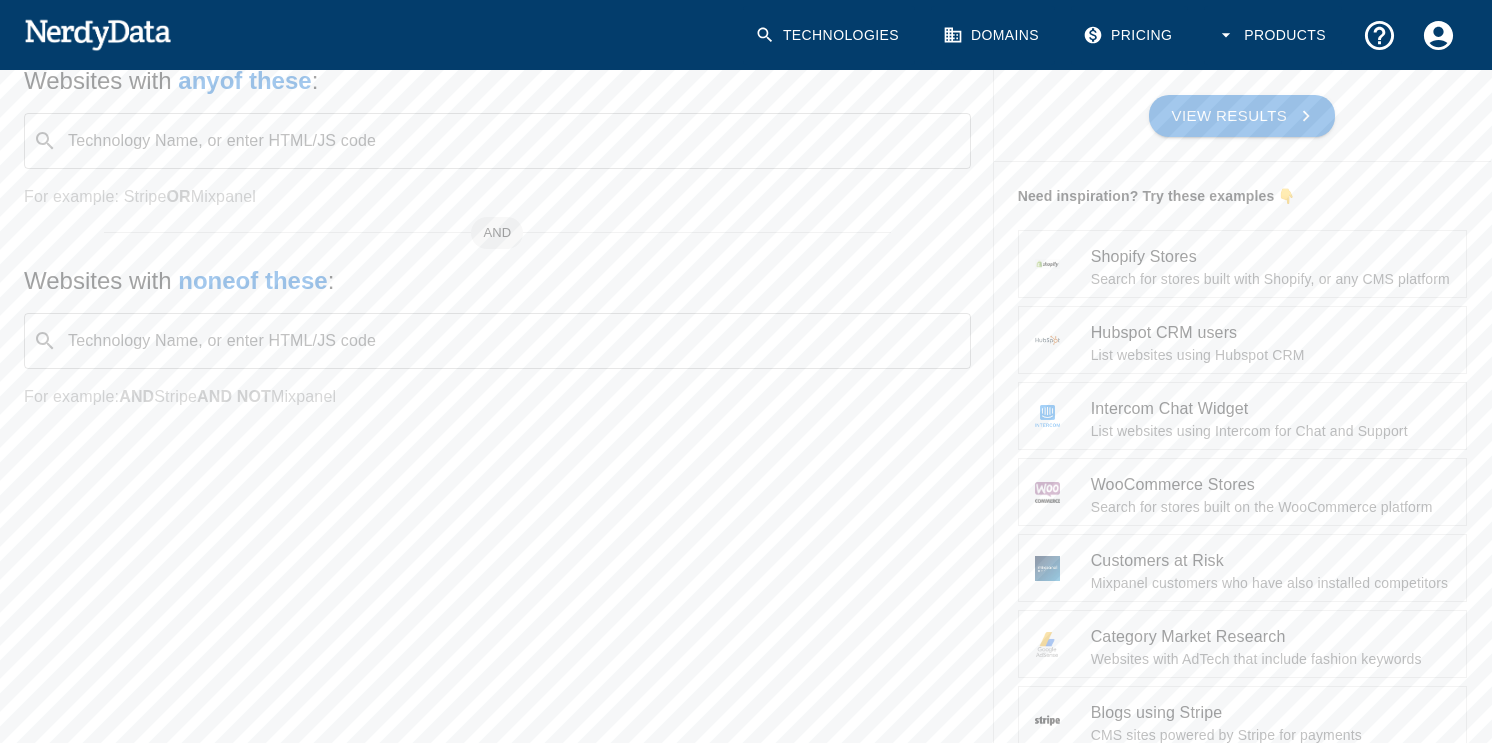 click on "View Results" at bounding box center [1242, 116] 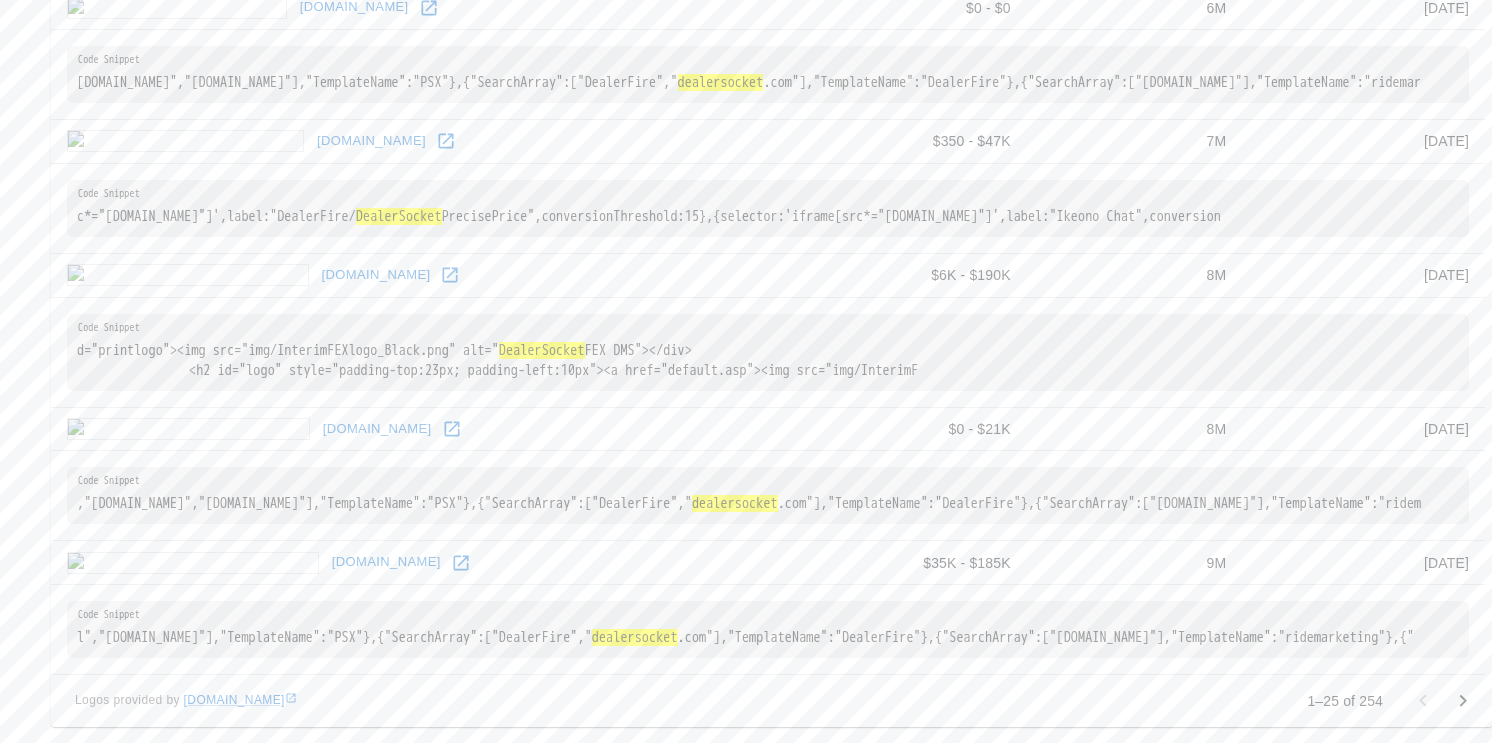 scroll, scrollTop: 2879, scrollLeft: 1, axis: both 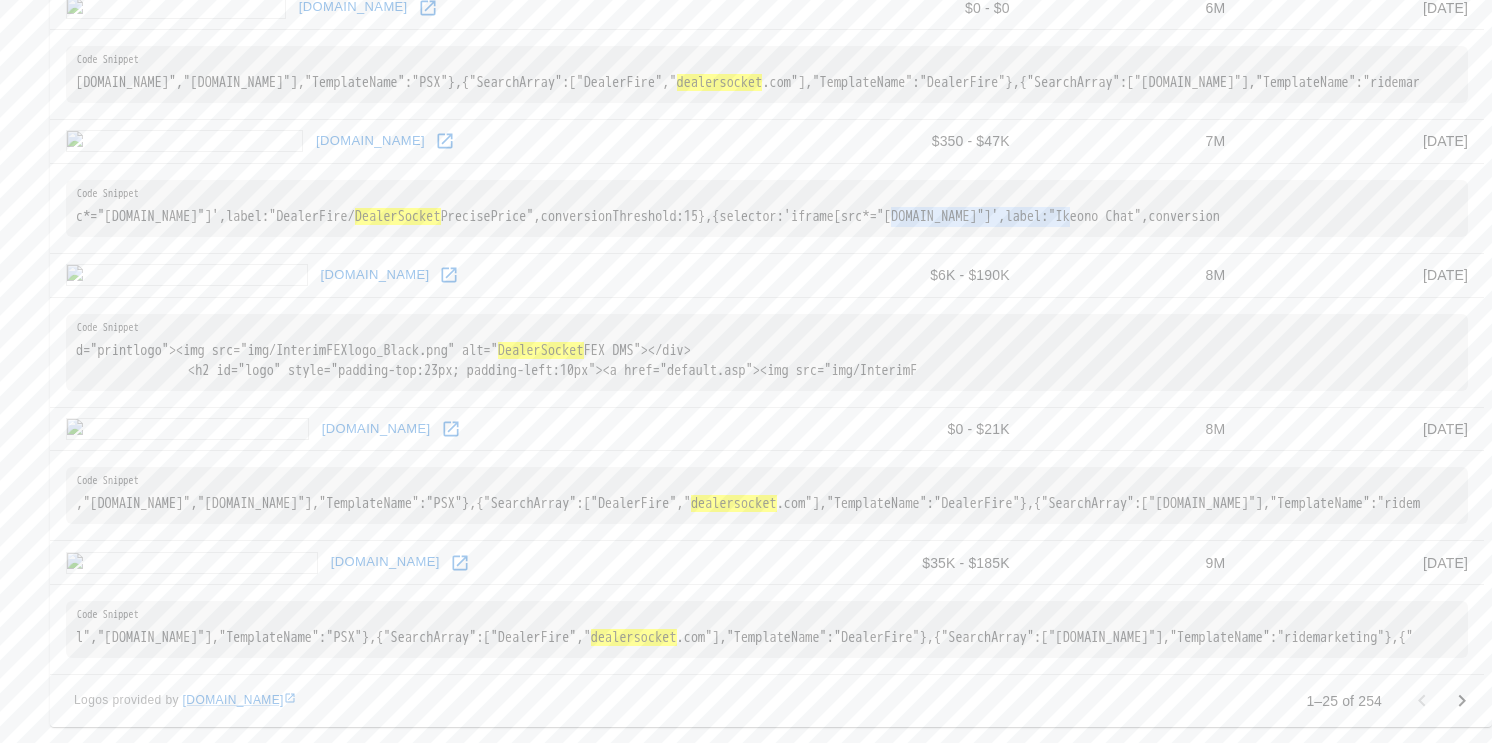 drag, startPoint x: 1217, startPoint y: 157, endPoint x: 88, endPoint y: 175, distance: 1129.1434 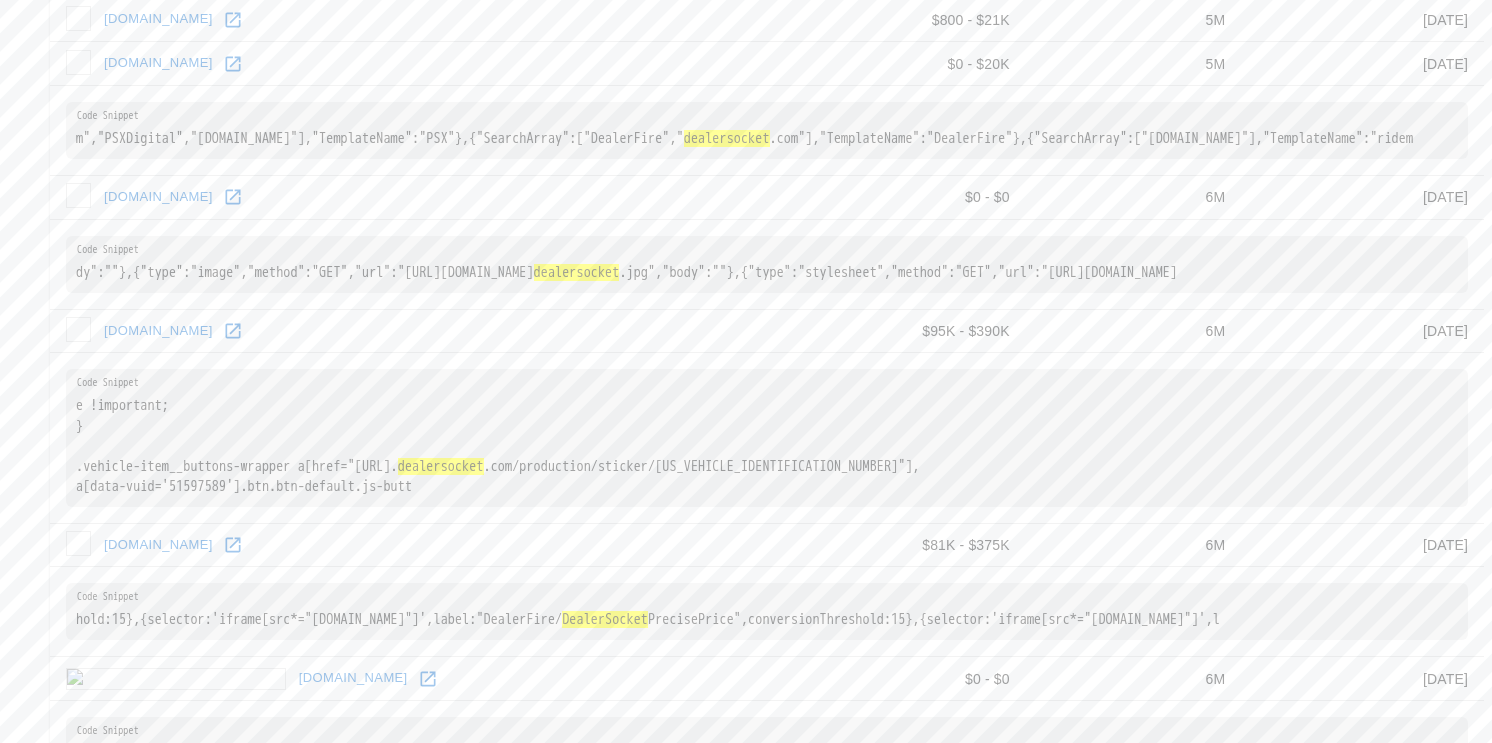 scroll, scrollTop: 0, scrollLeft: 1, axis: horizontal 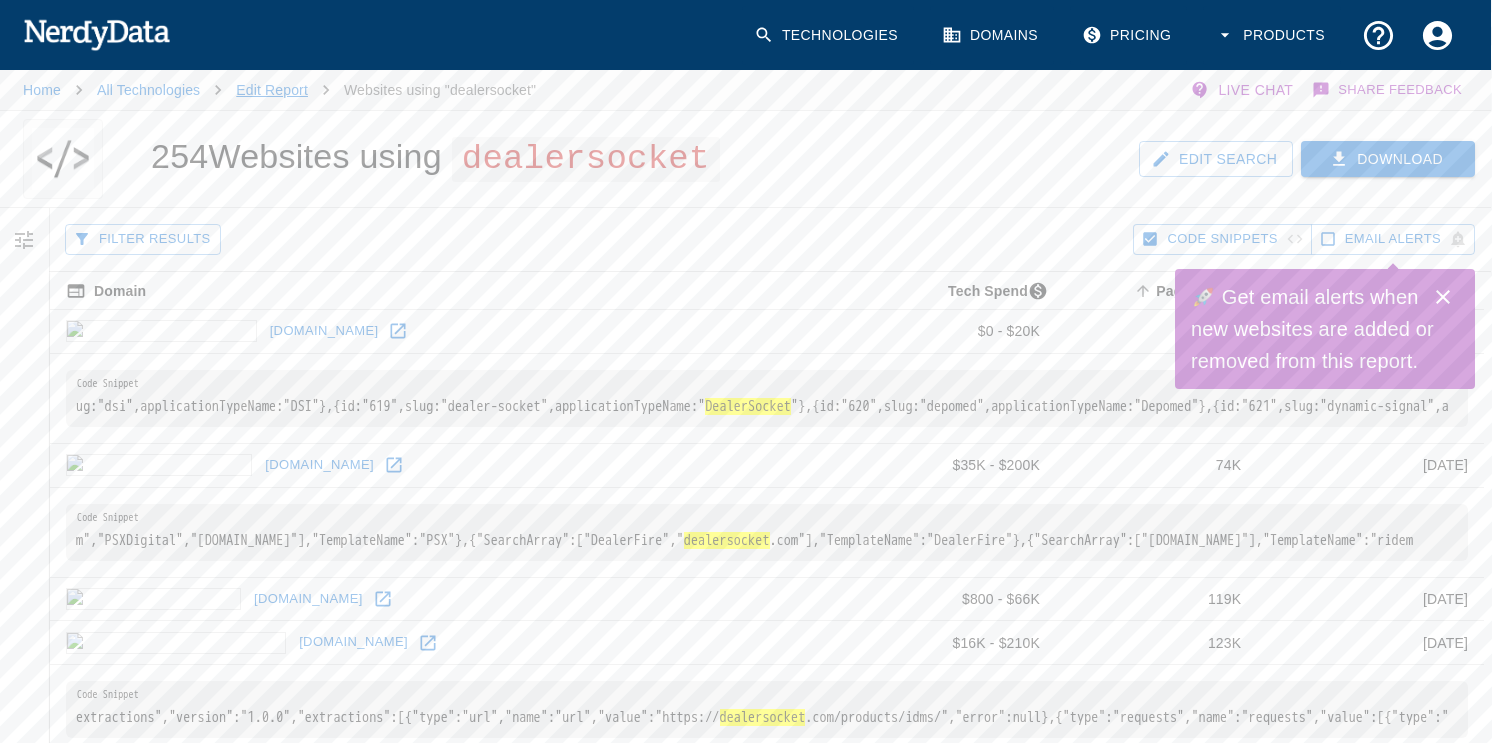 click on "Edit Report" at bounding box center (272, 90) 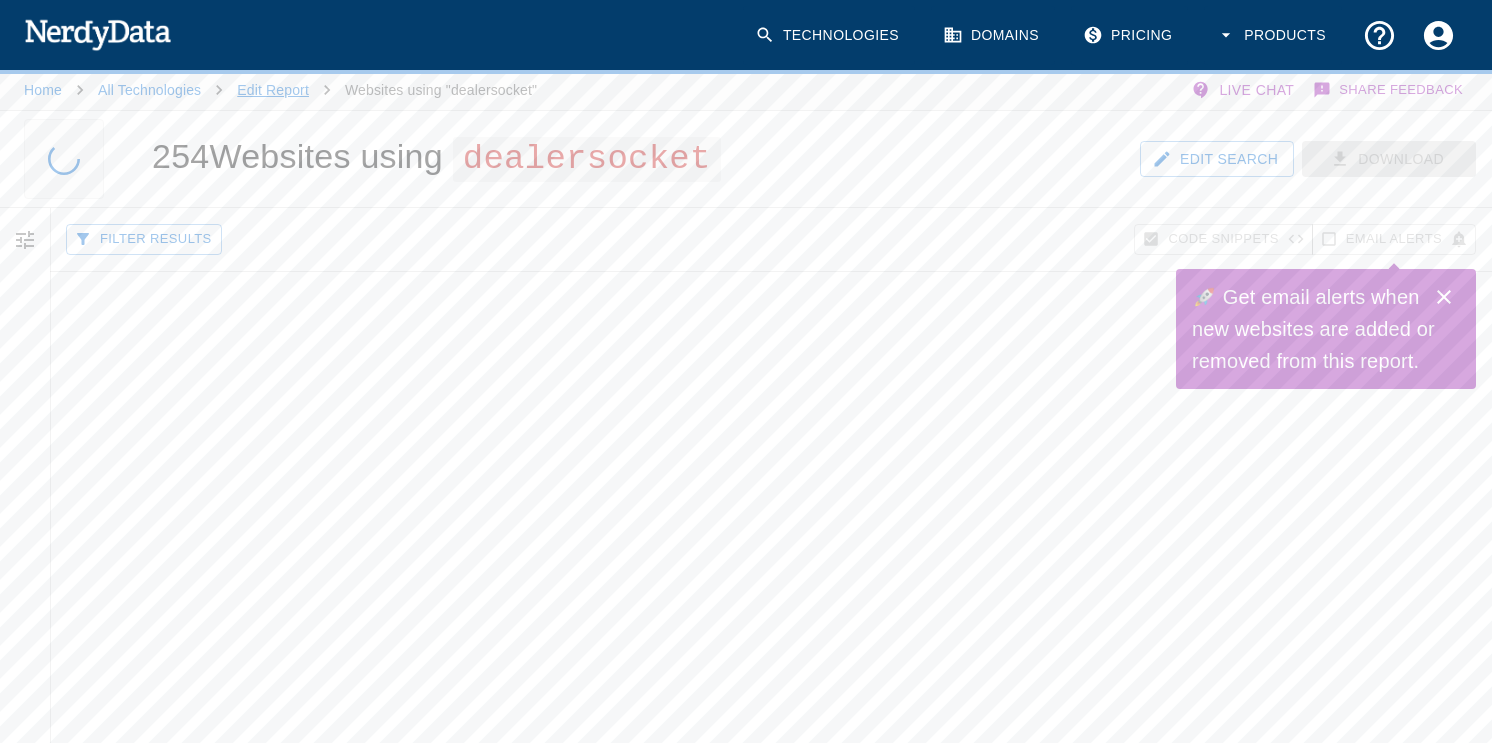 scroll, scrollTop: 0, scrollLeft: 0, axis: both 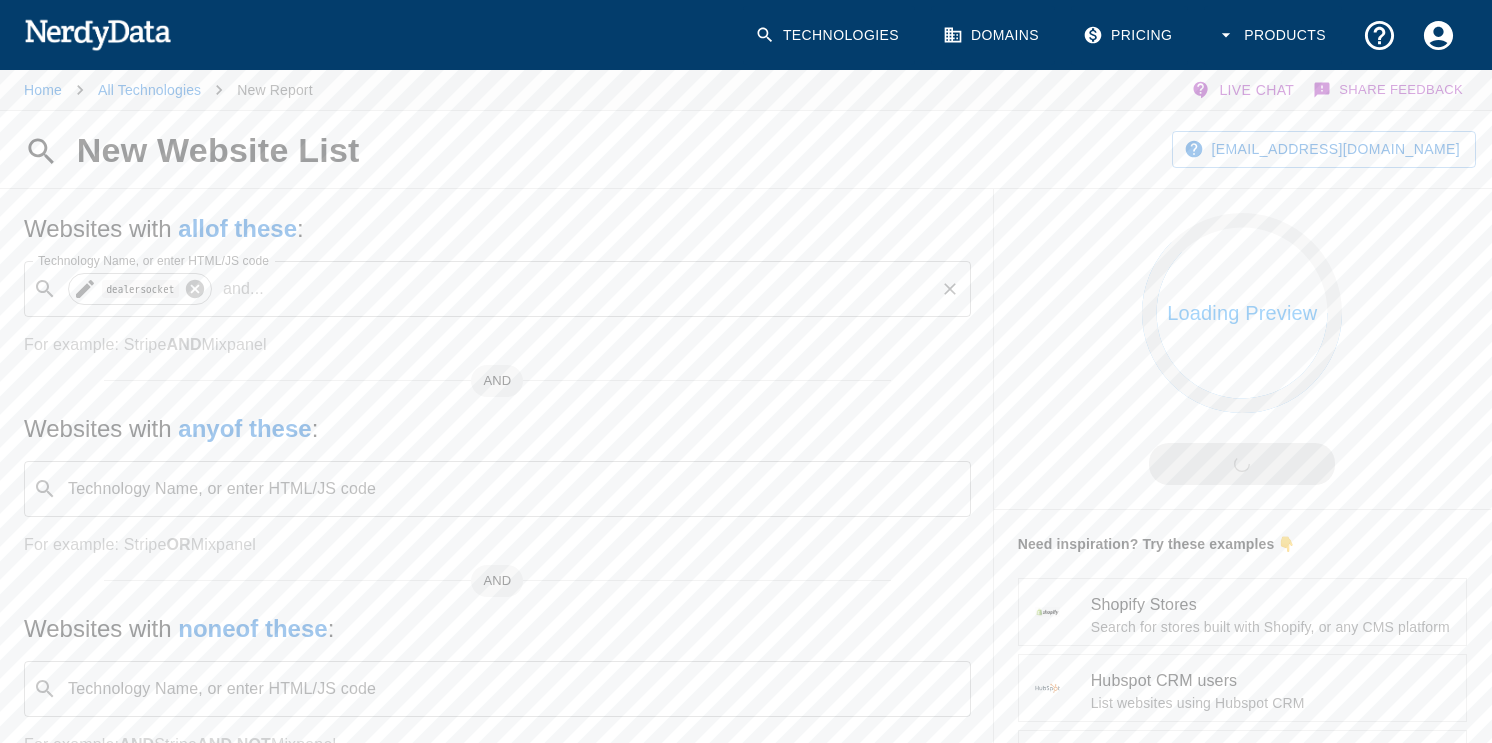 click 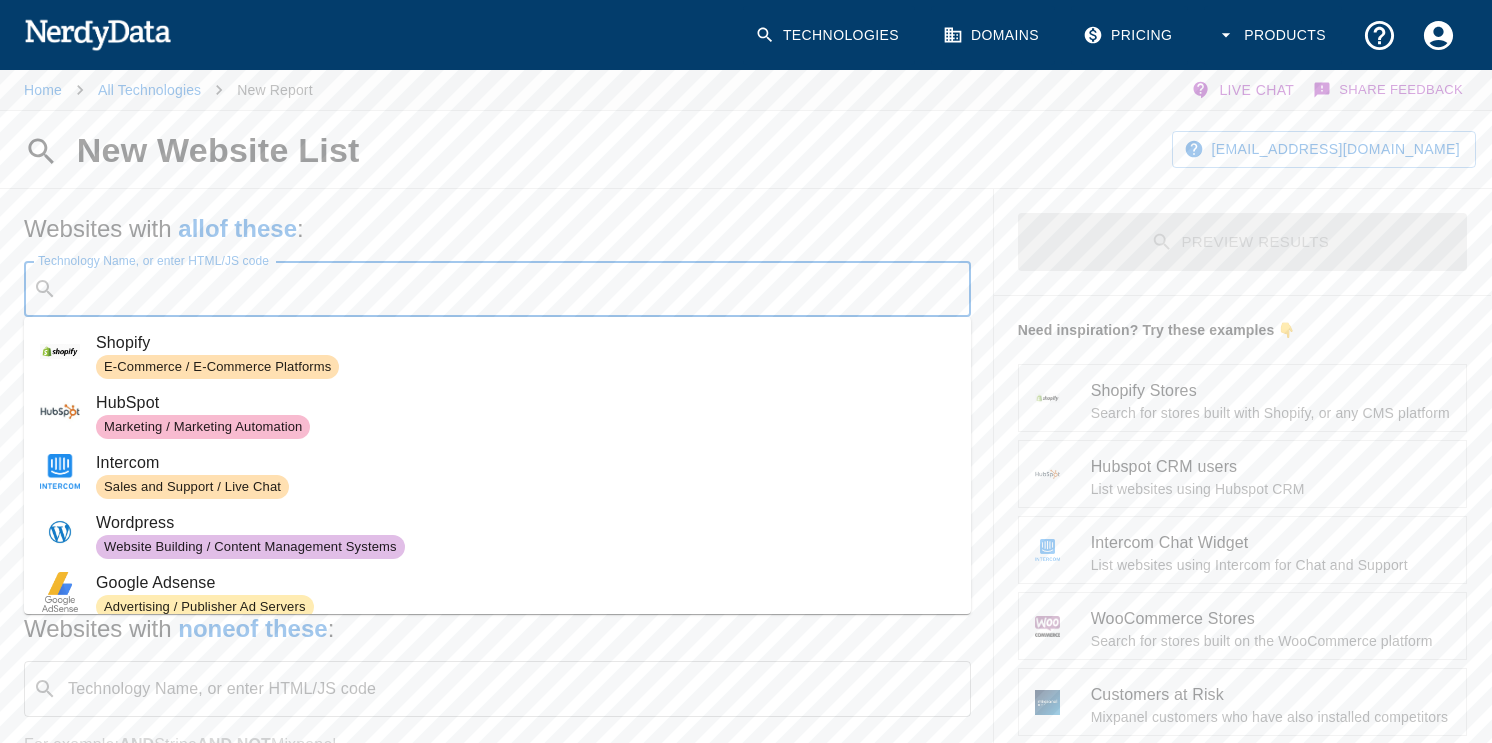 click on "Technology Name, or enter HTML/JS code" at bounding box center (513, 289) 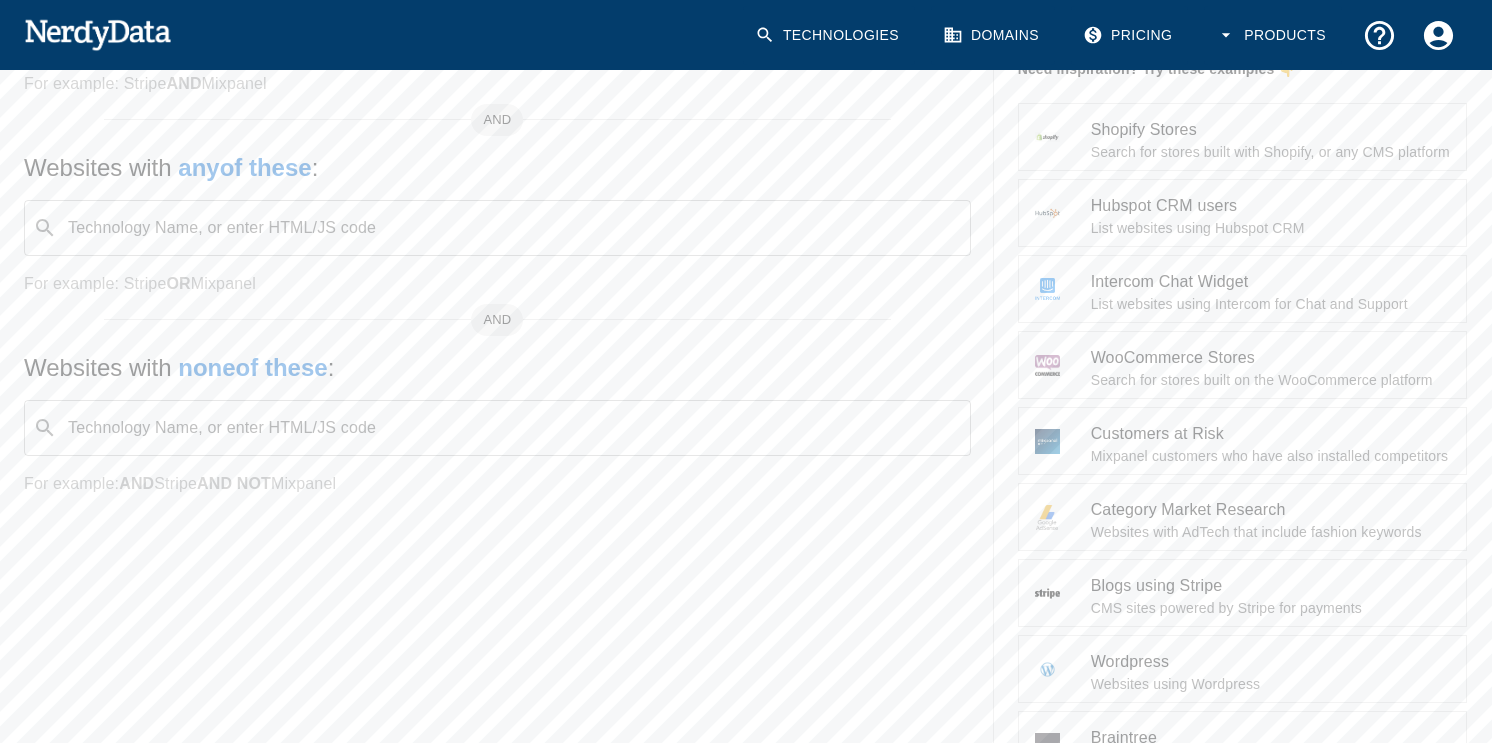 scroll, scrollTop: 0, scrollLeft: 0, axis: both 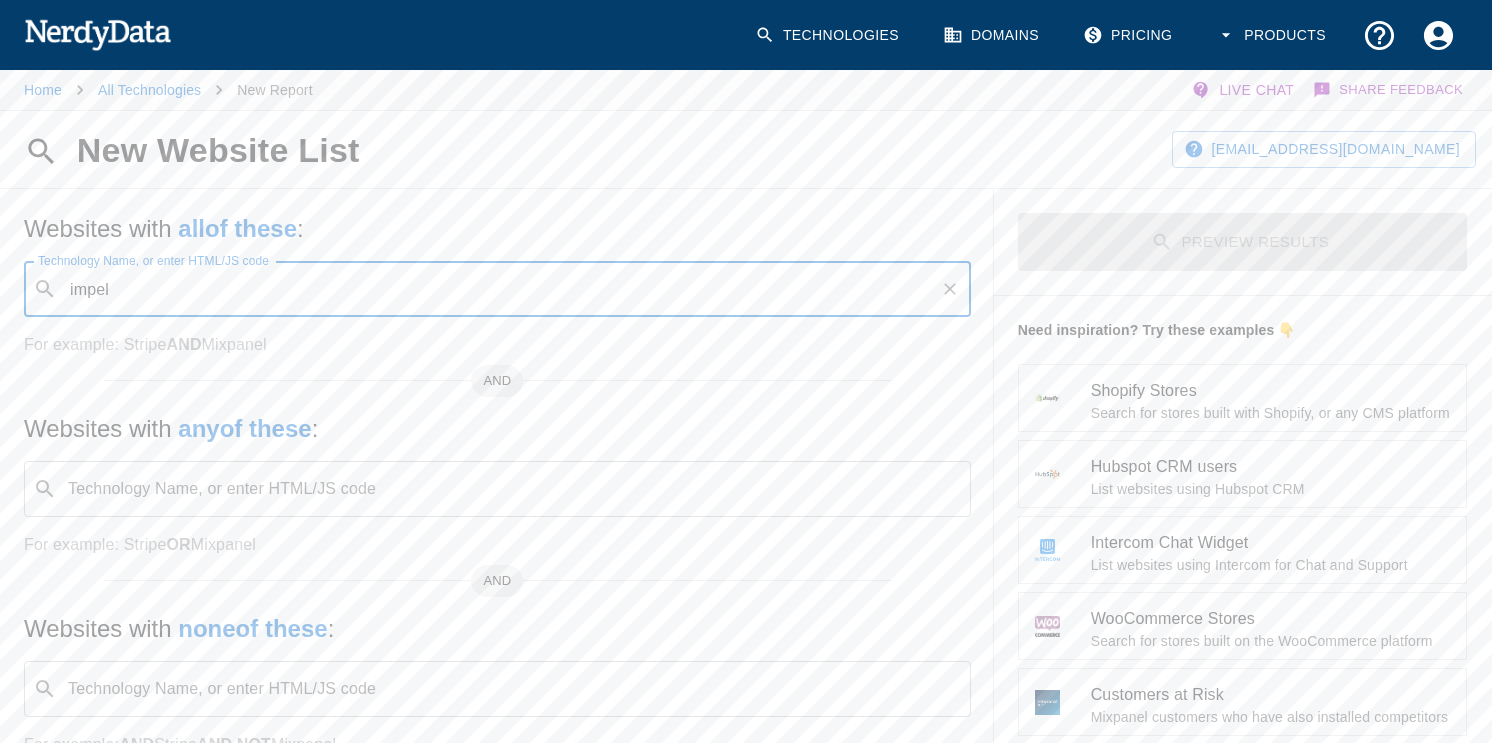 type on "impel" 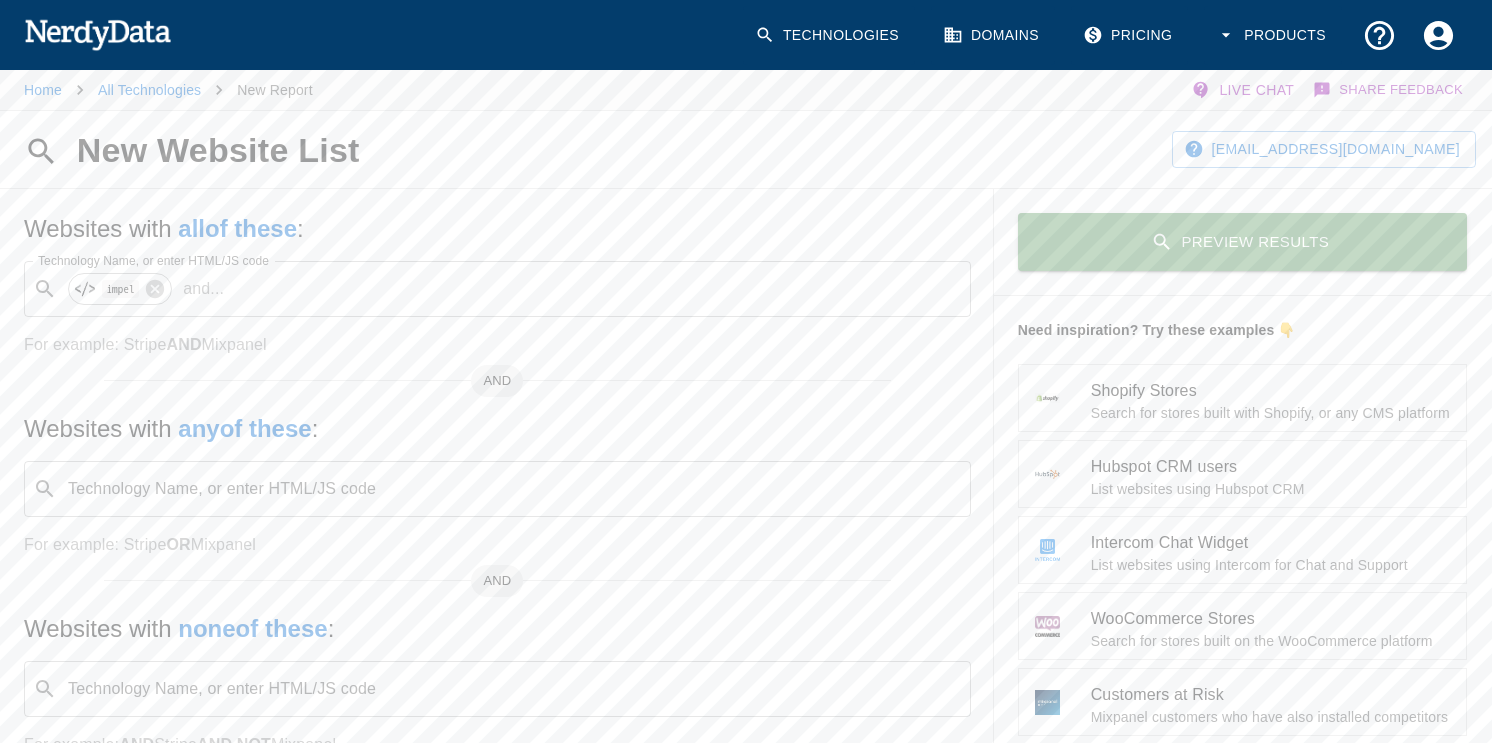 click on "Preview Results" at bounding box center [1242, 242] 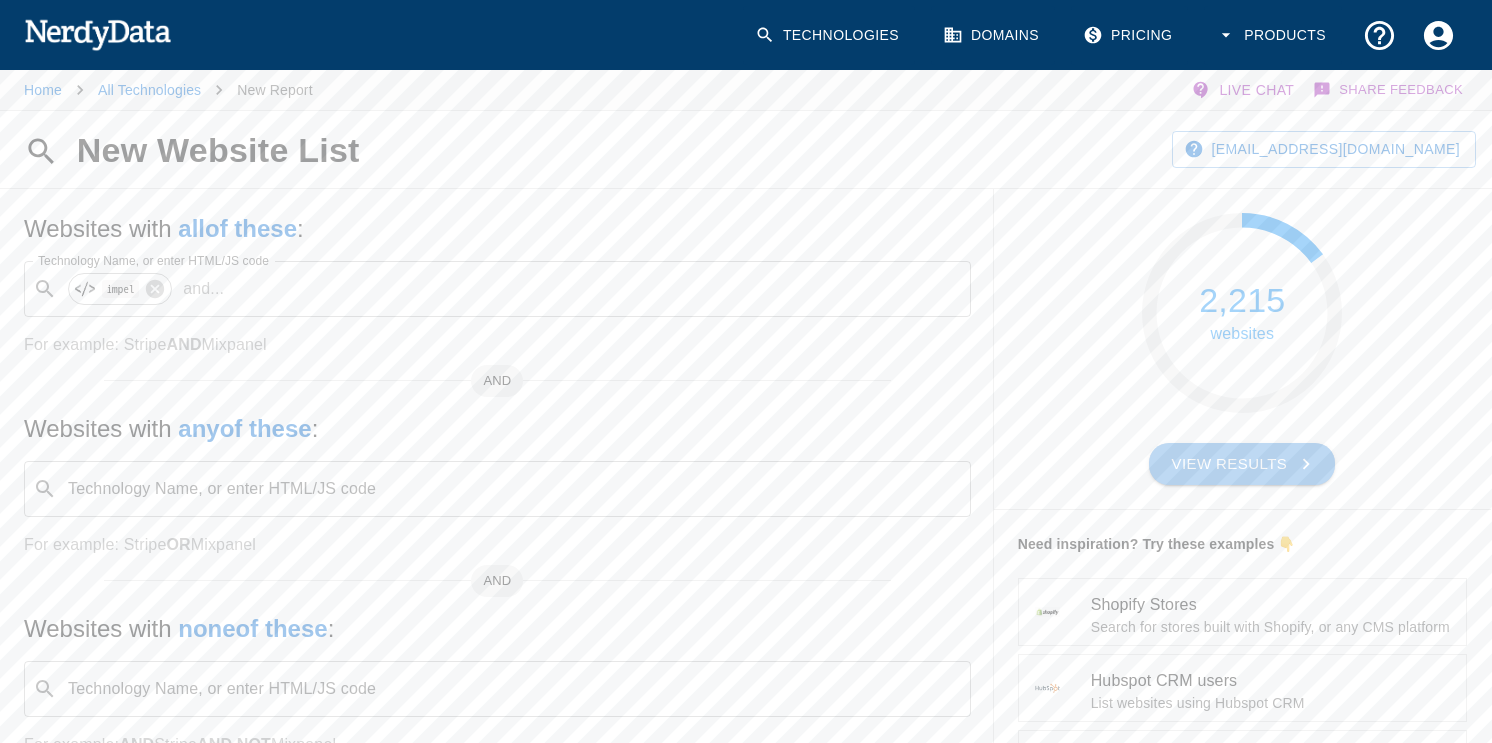 click on "View Results" at bounding box center (1242, 464) 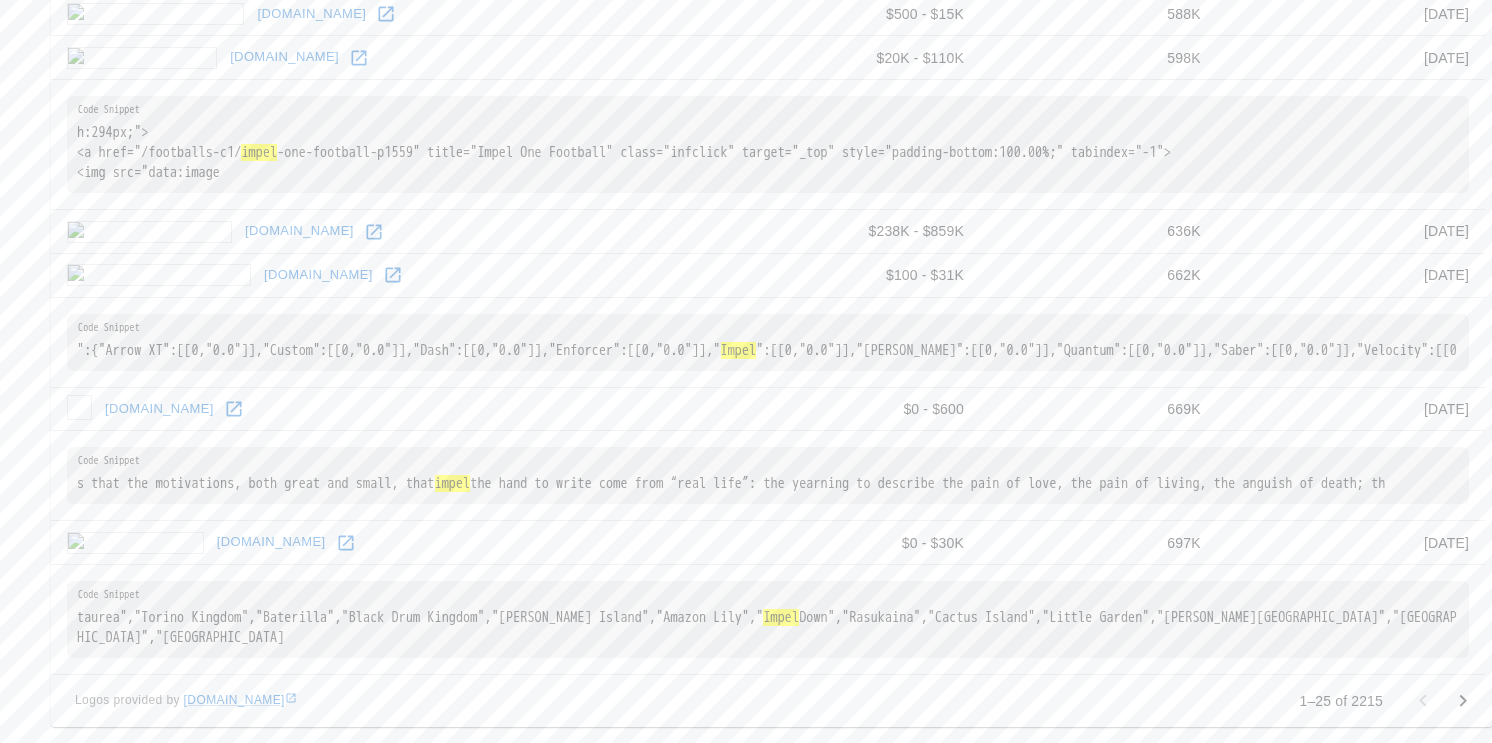 scroll, scrollTop: 2499, scrollLeft: 0, axis: vertical 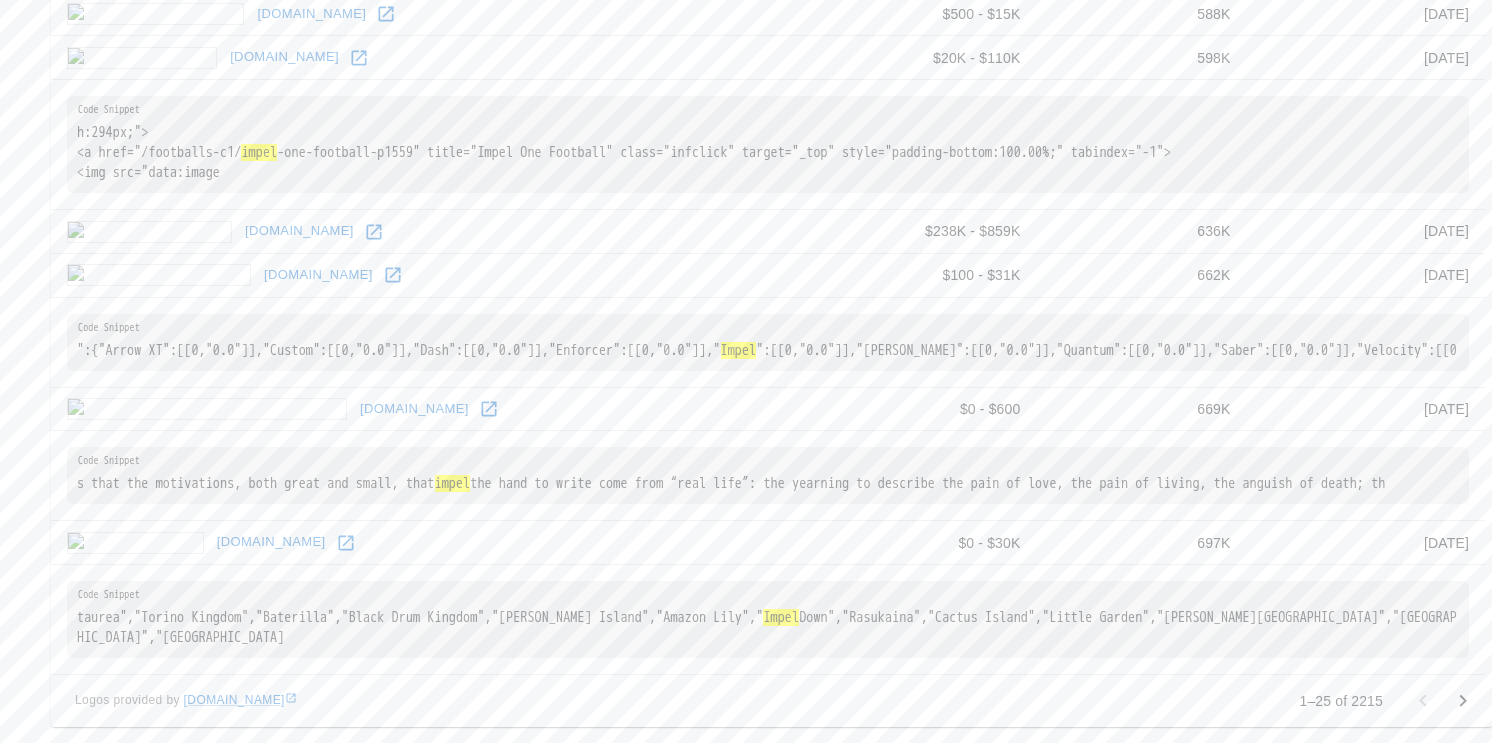 click at bounding box center (1463, 701) 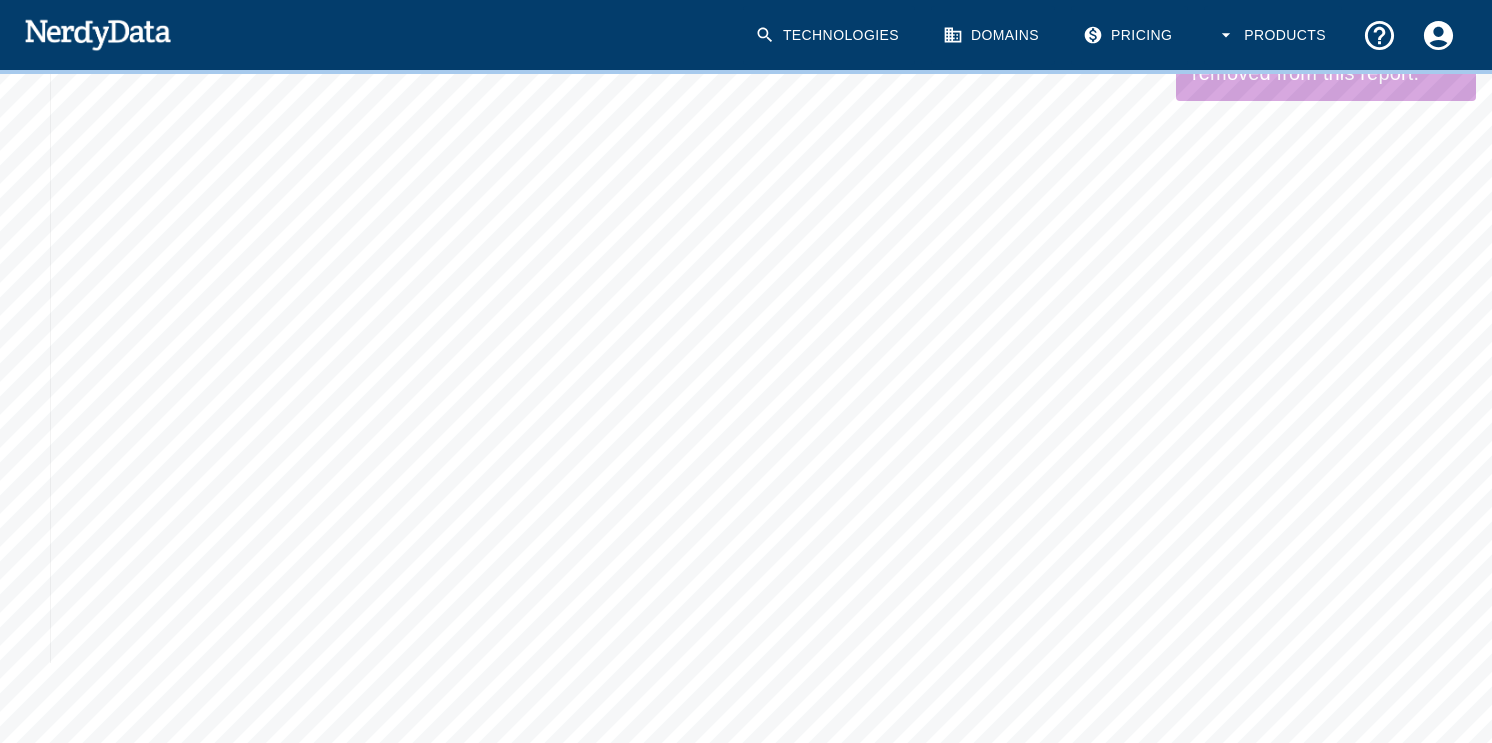 scroll, scrollTop: 0, scrollLeft: 0, axis: both 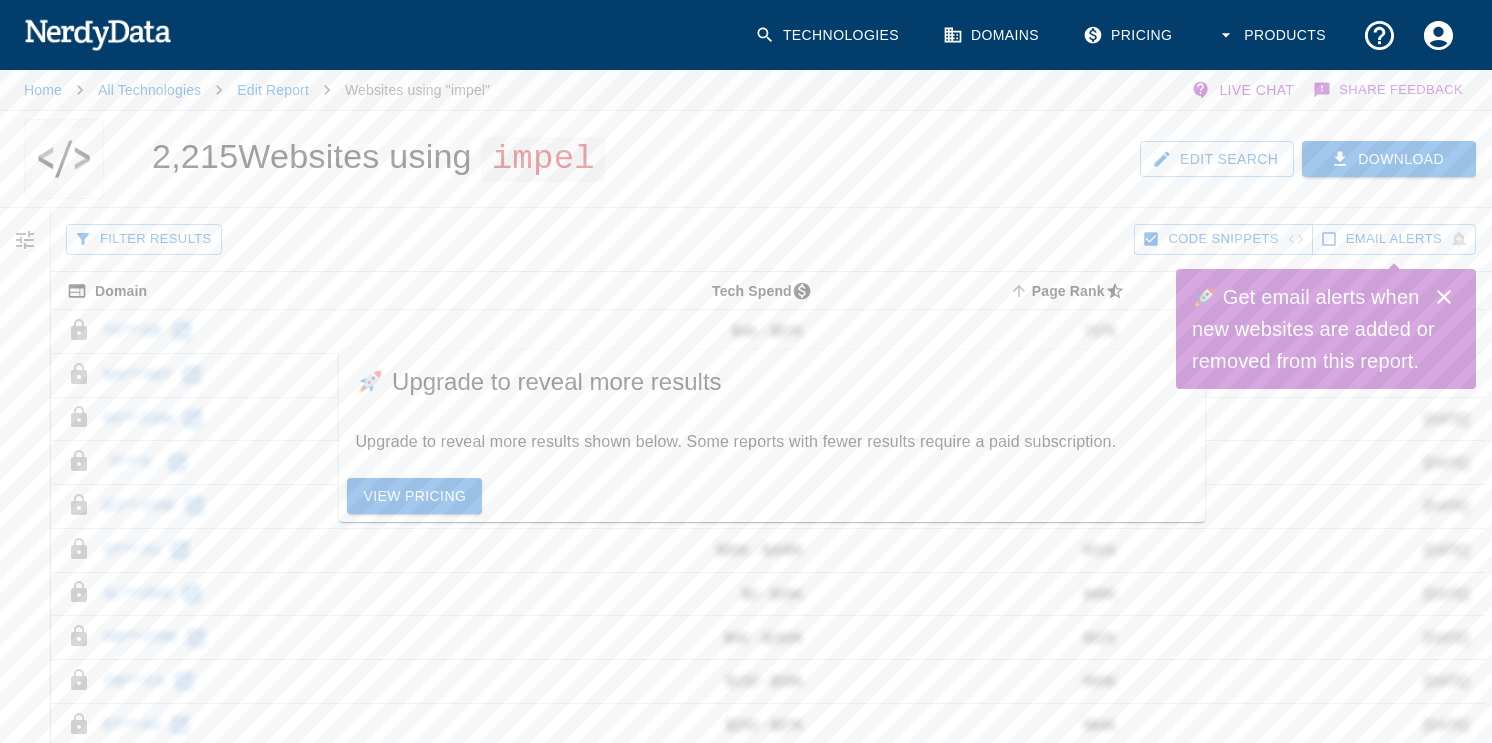 click on "Filter Results" at bounding box center [144, 239] 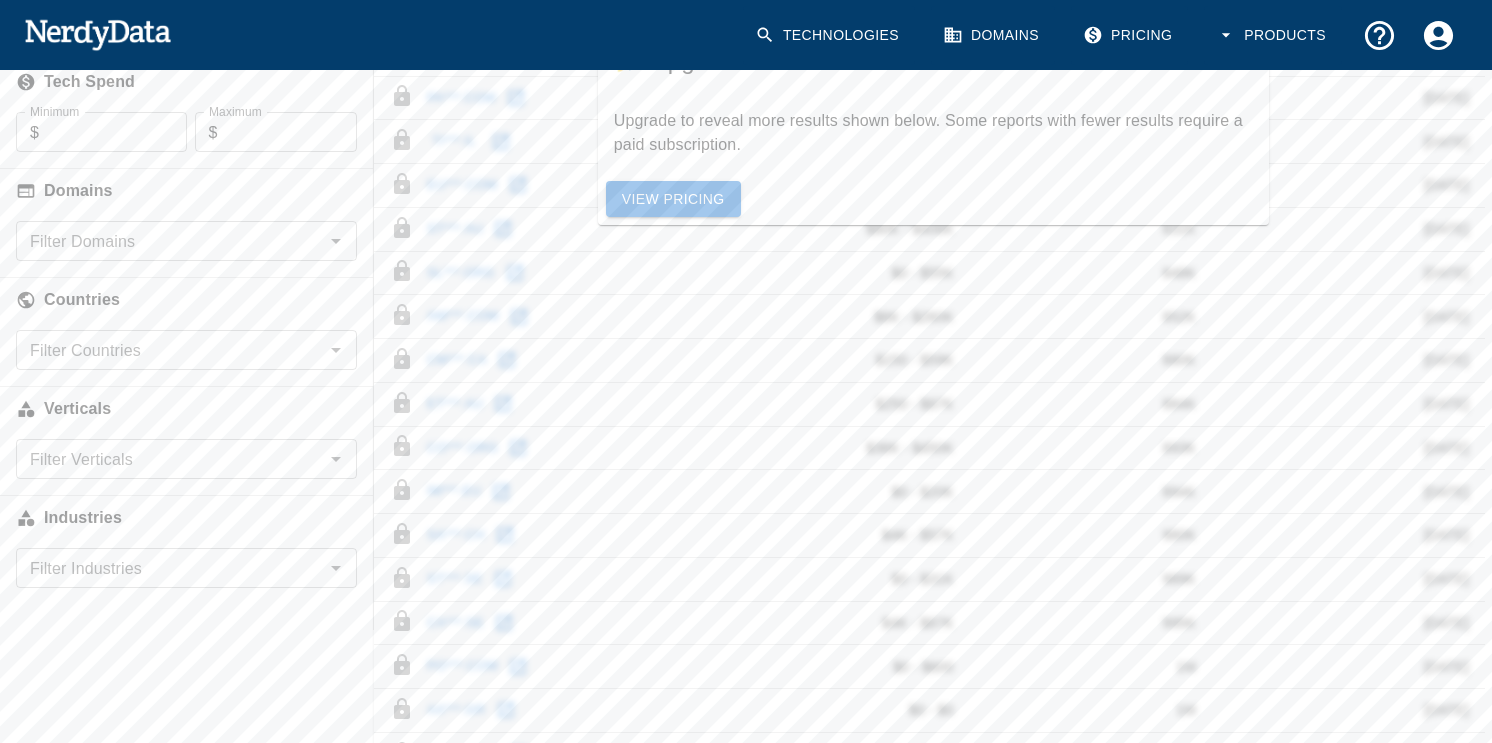 scroll, scrollTop: 334, scrollLeft: 0, axis: vertical 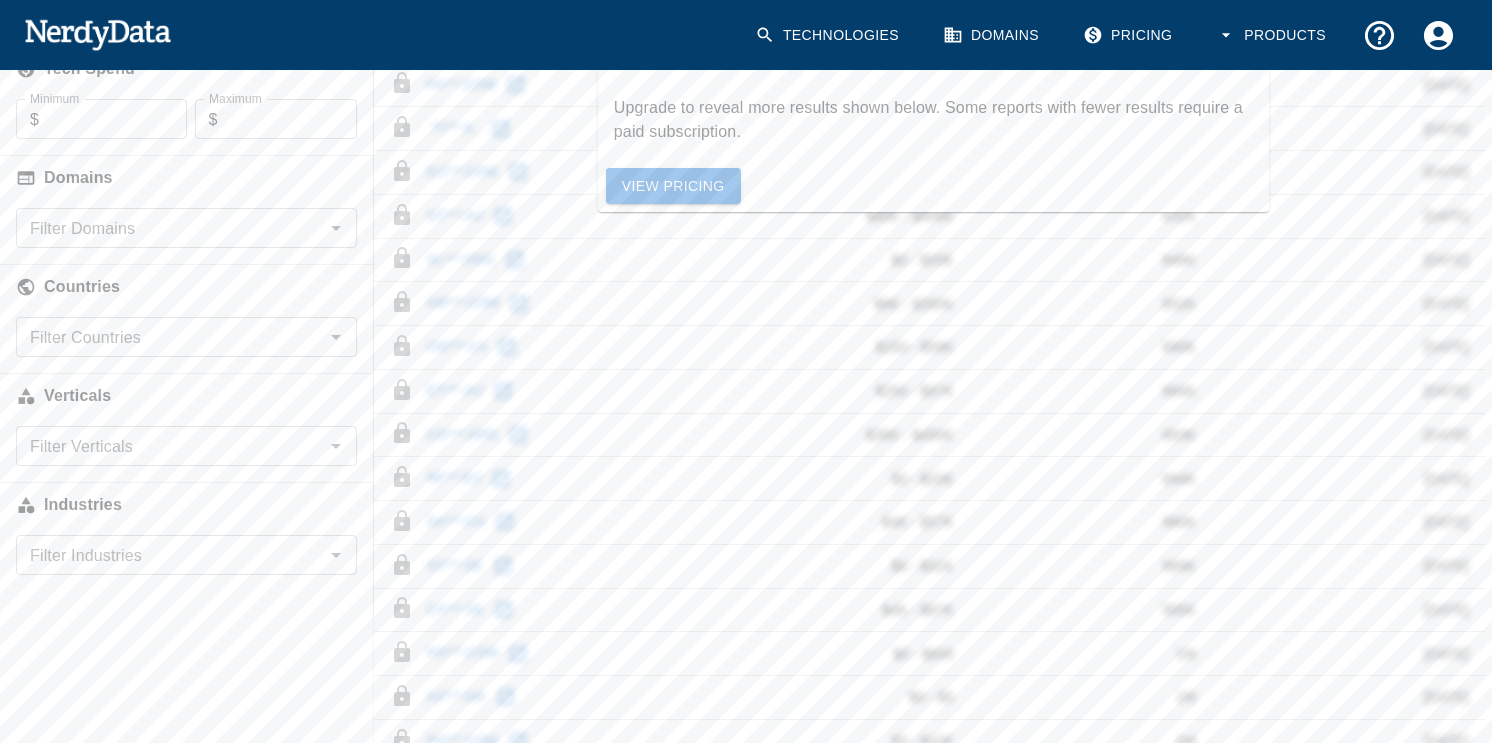 click on "Industries" at bounding box center [186, 505] 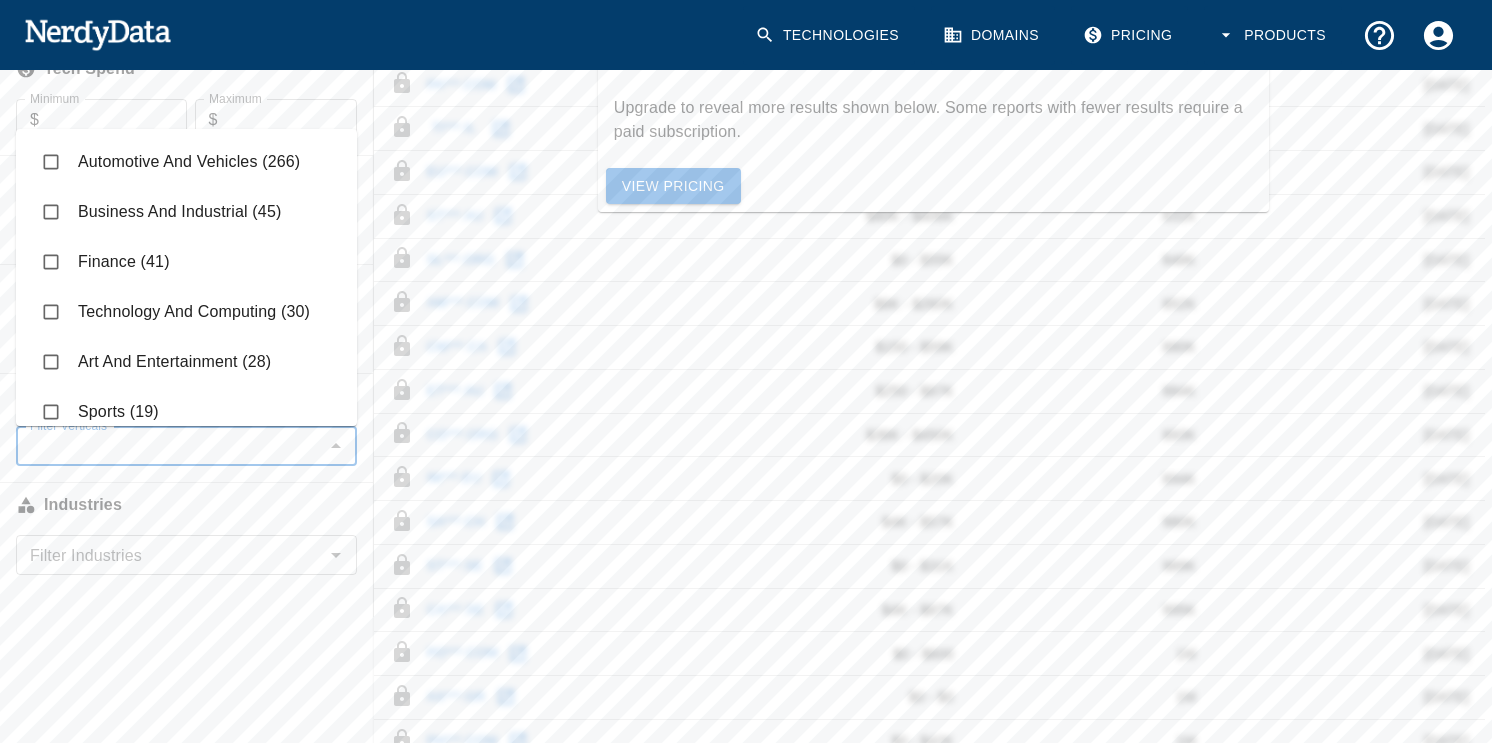 click on "Filter Verticals" at bounding box center [170, 446] 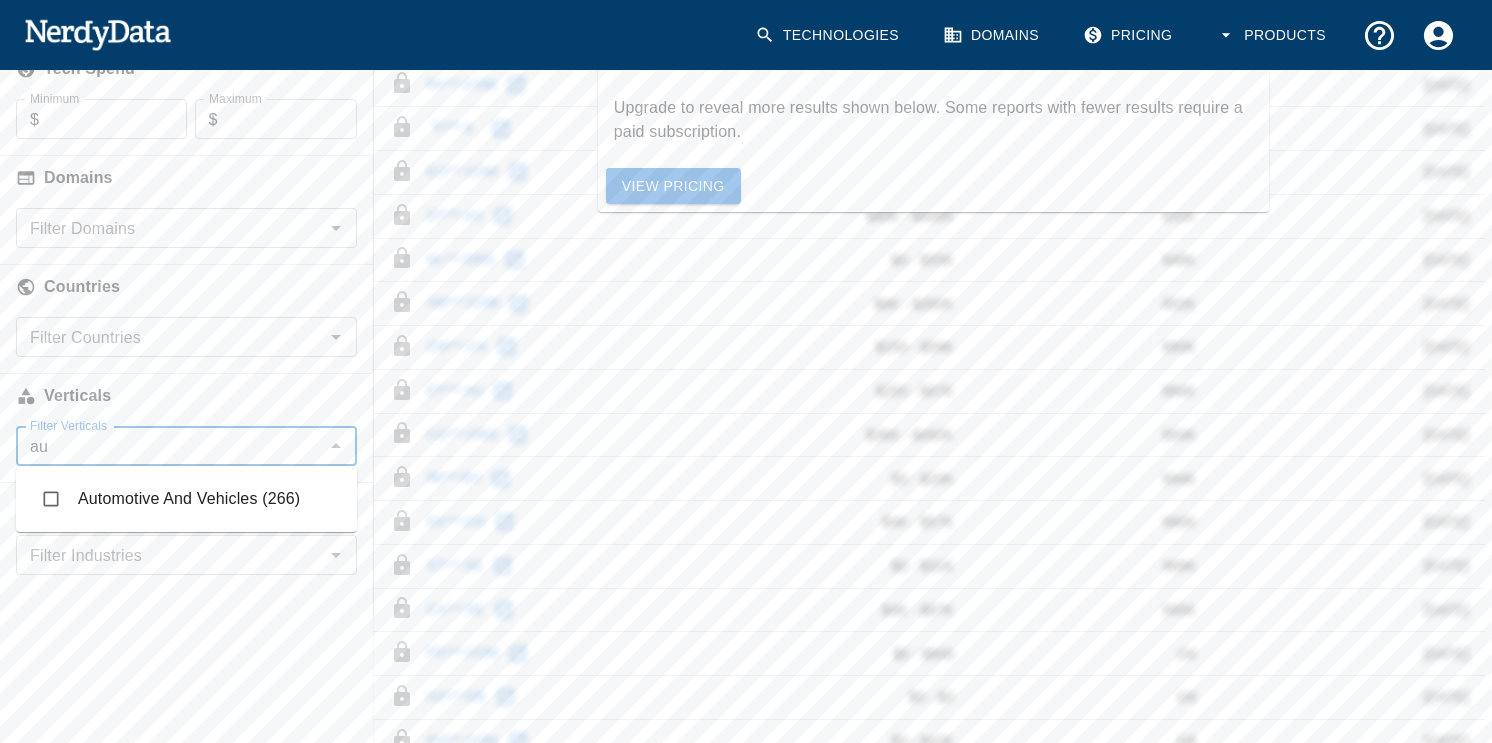 type on "aut" 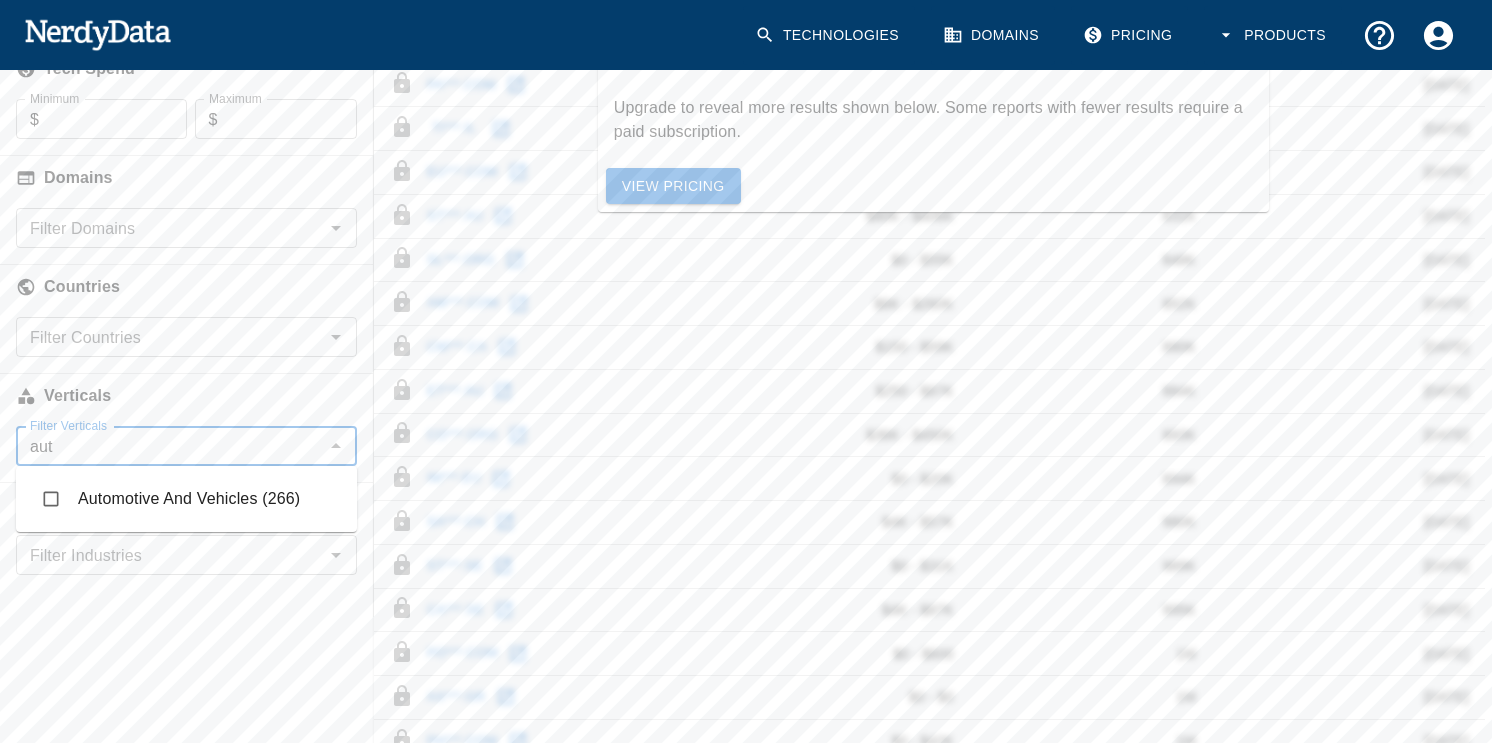 click on "Automotive And Vehicles (266)" at bounding box center [186, 499] 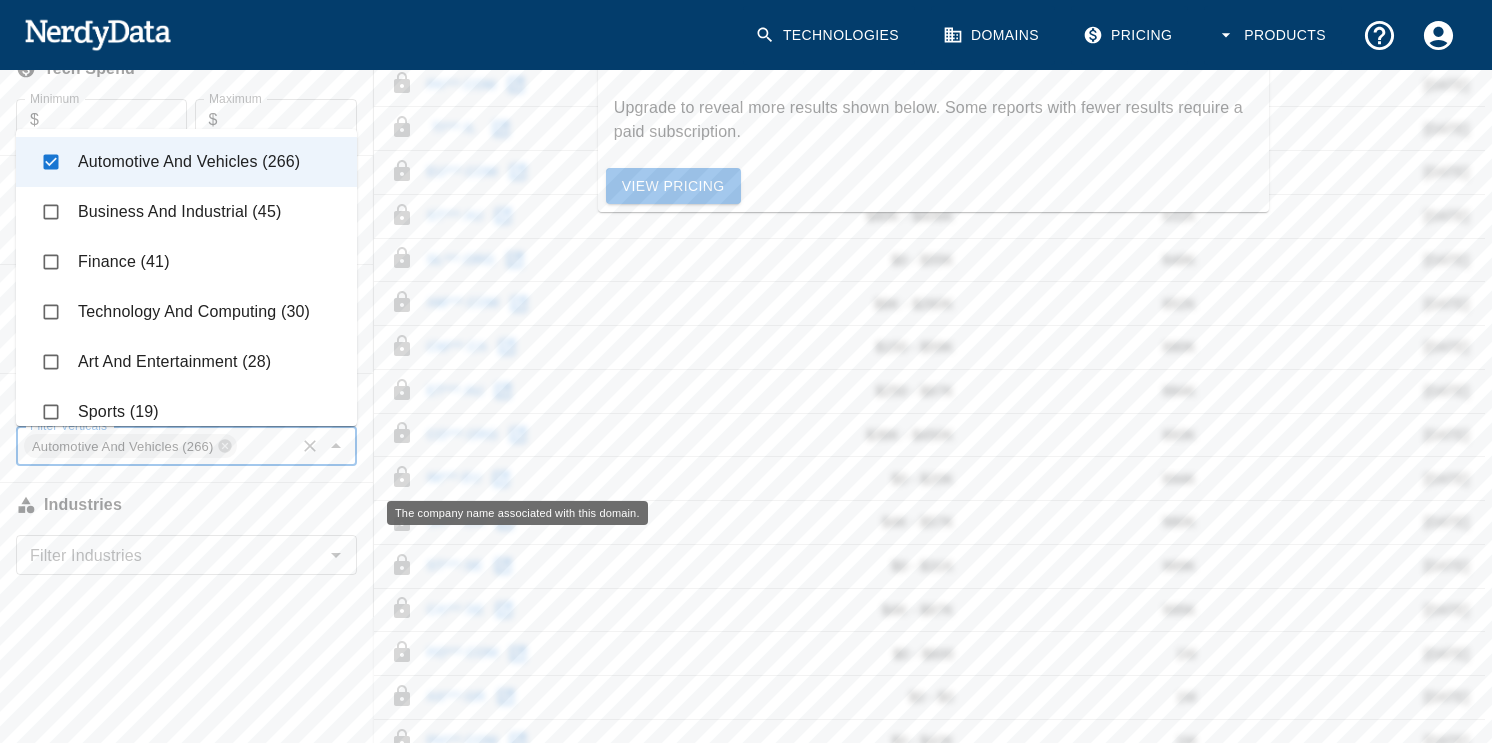 scroll, scrollTop: 0, scrollLeft: 0, axis: both 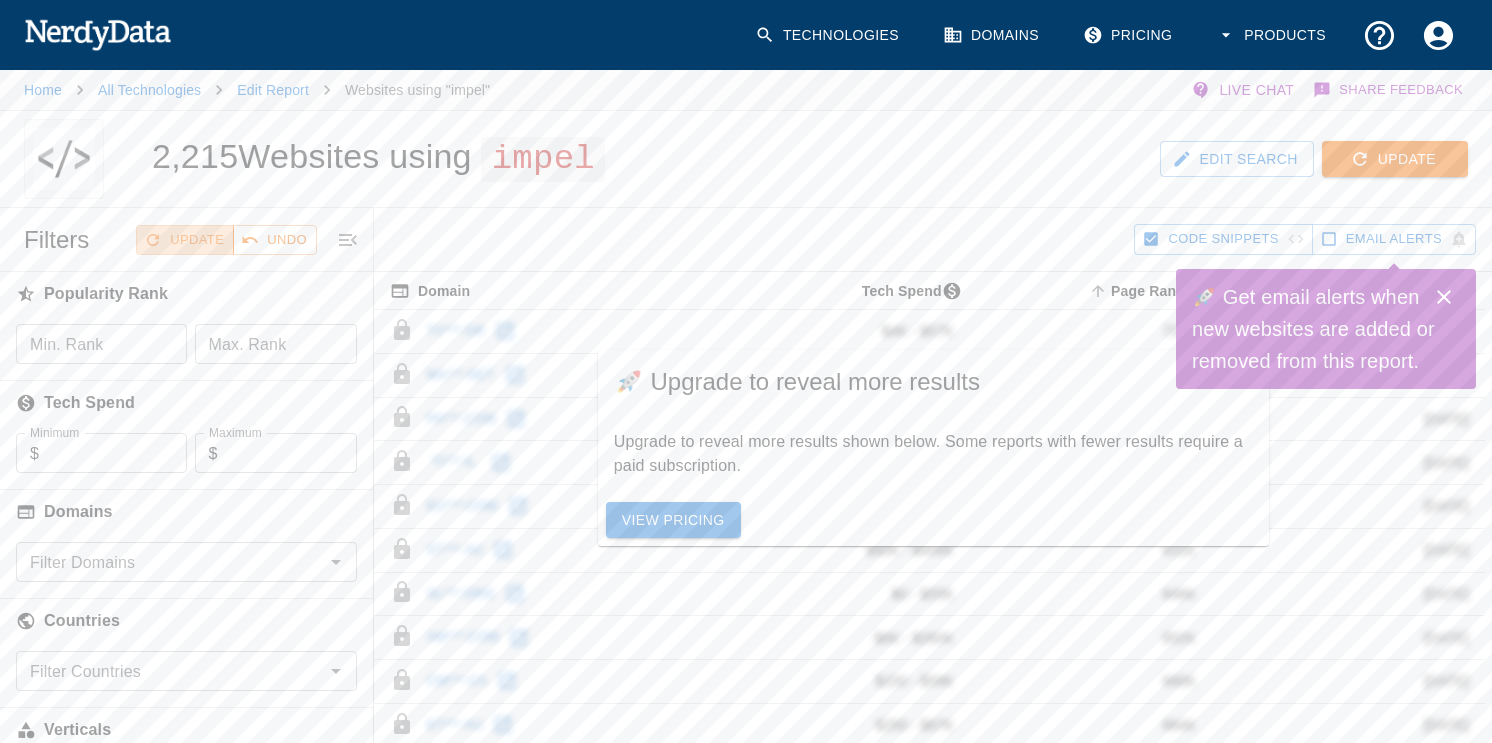 click on "Update" at bounding box center [185, 240] 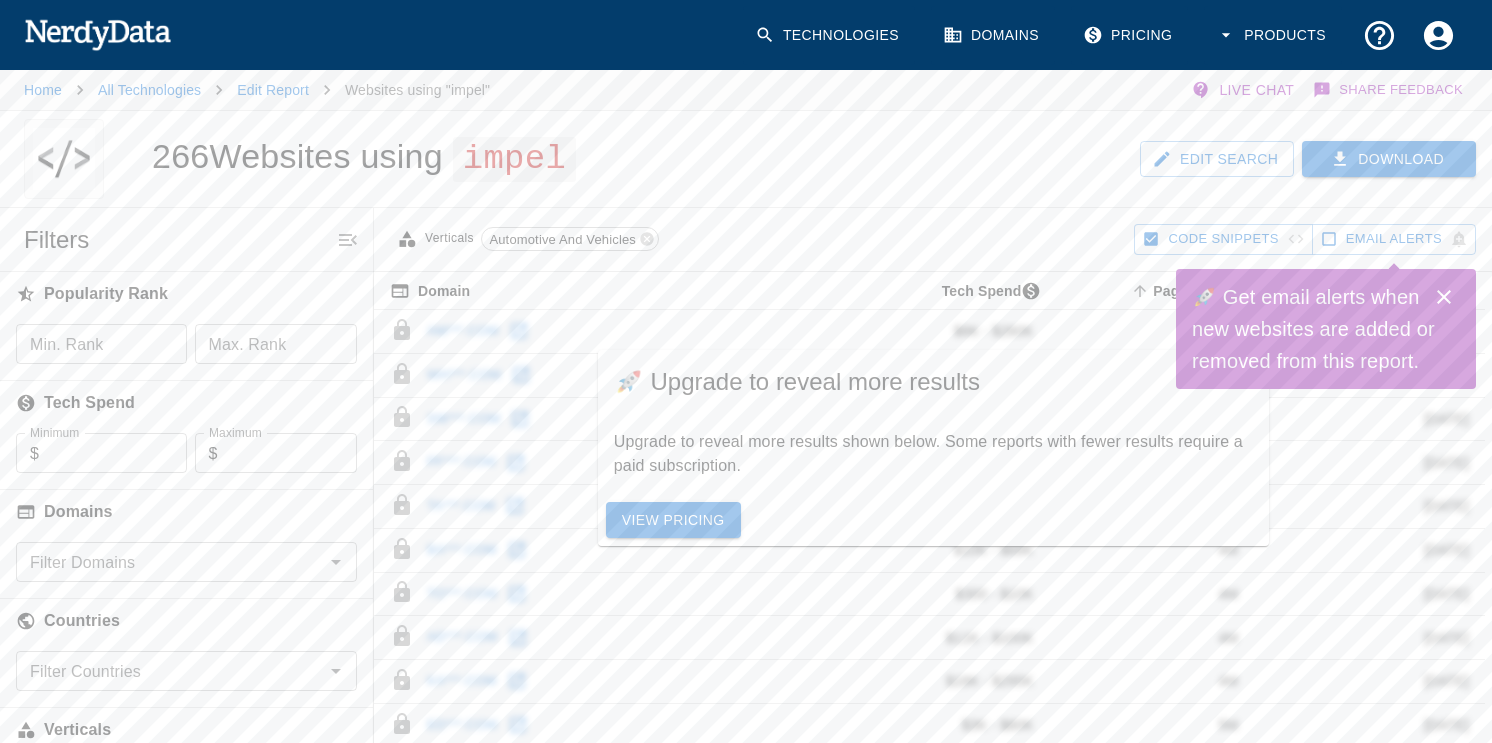 scroll, scrollTop: 729, scrollLeft: 0, axis: vertical 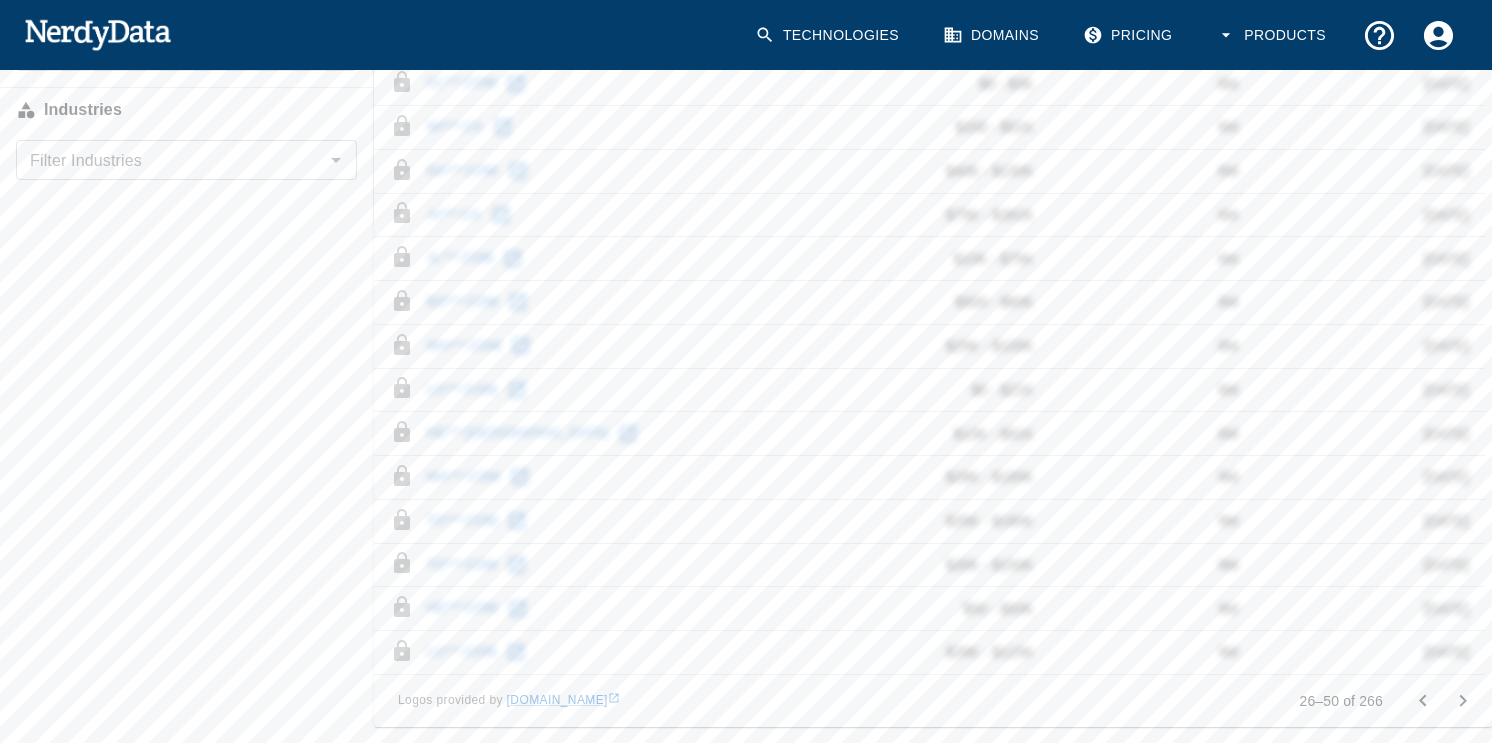 click 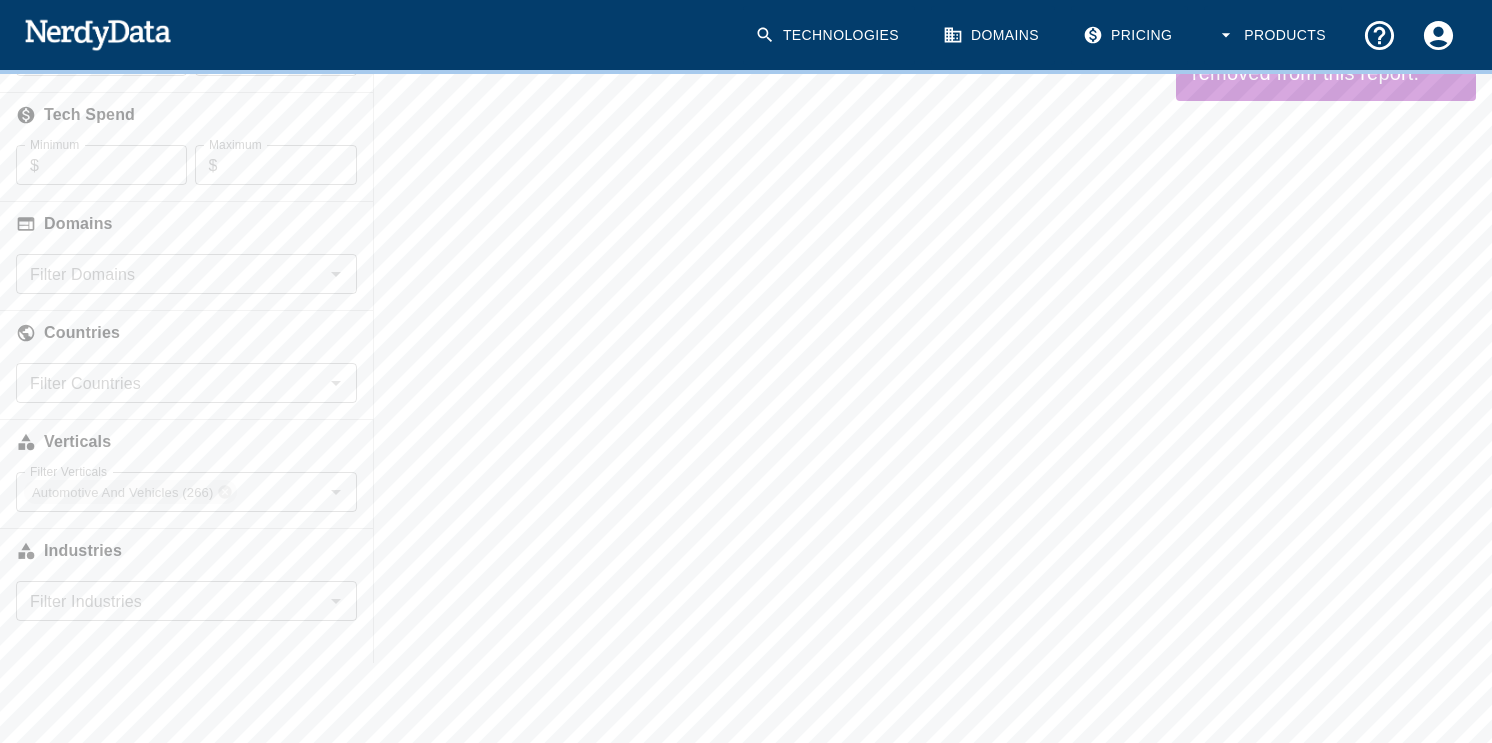 scroll, scrollTop: 0, scrollLeft: 0, axis: both 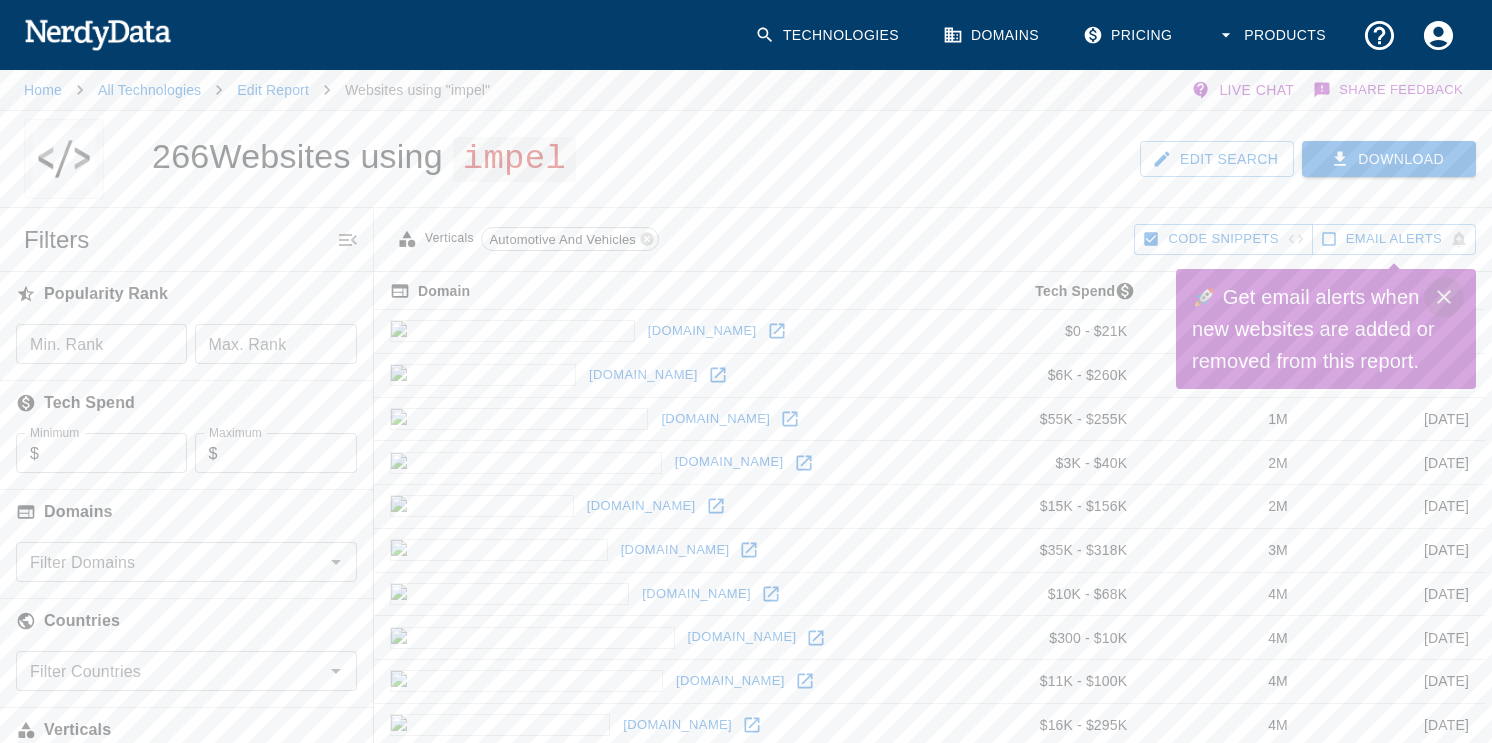 click 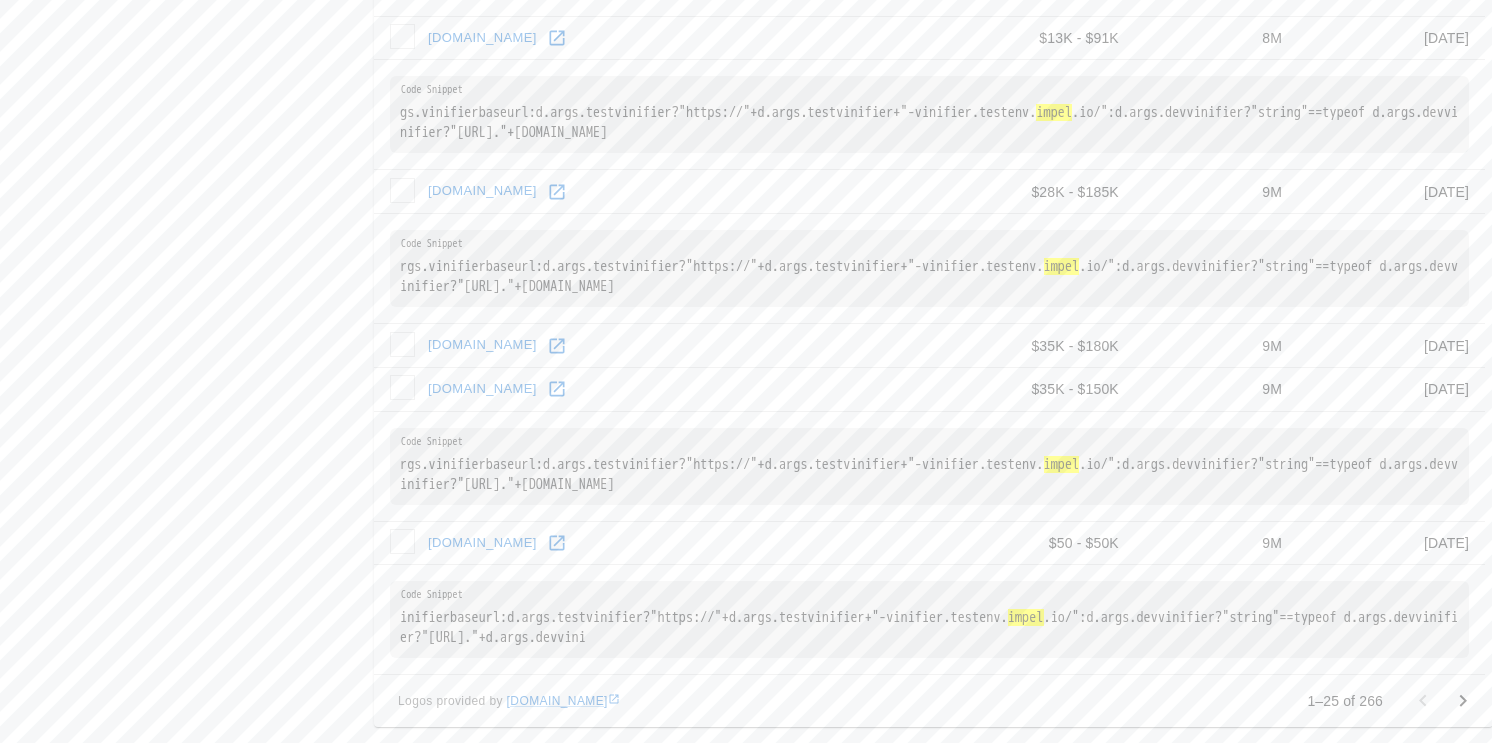 scroll, scrollTop: 0, scrollLeft: 0, axis: both 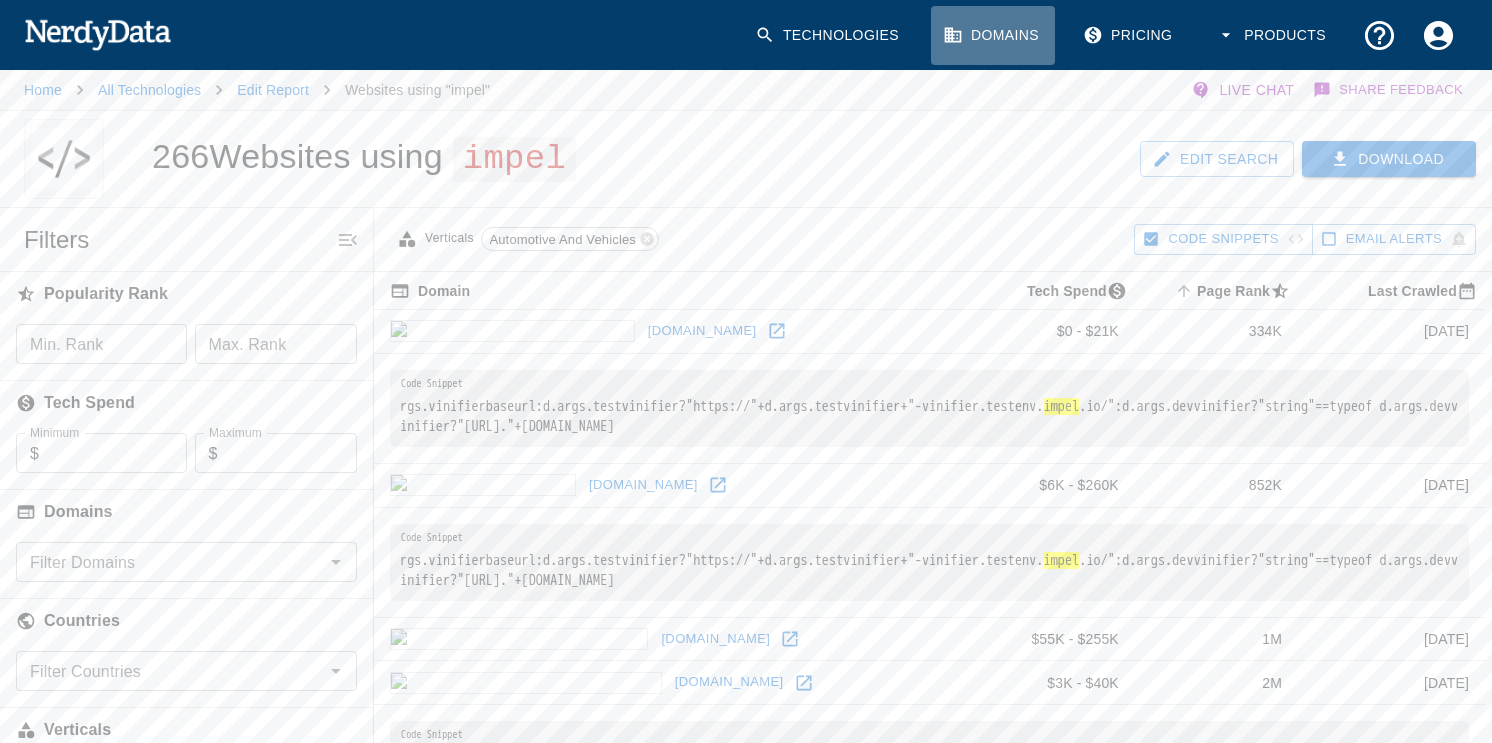 click on "Domains" at bounding box center [993, 35] 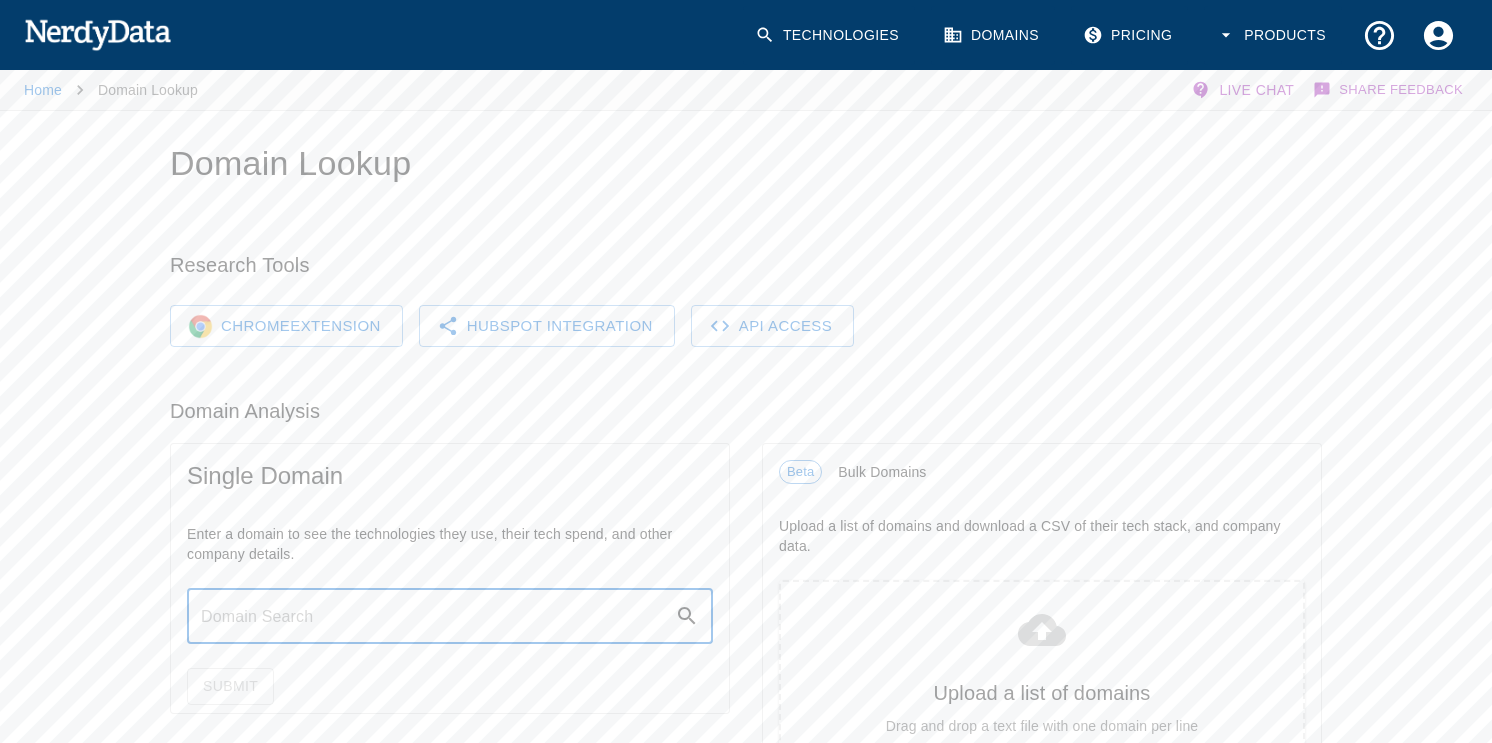 click at bounding box center (431, 616) 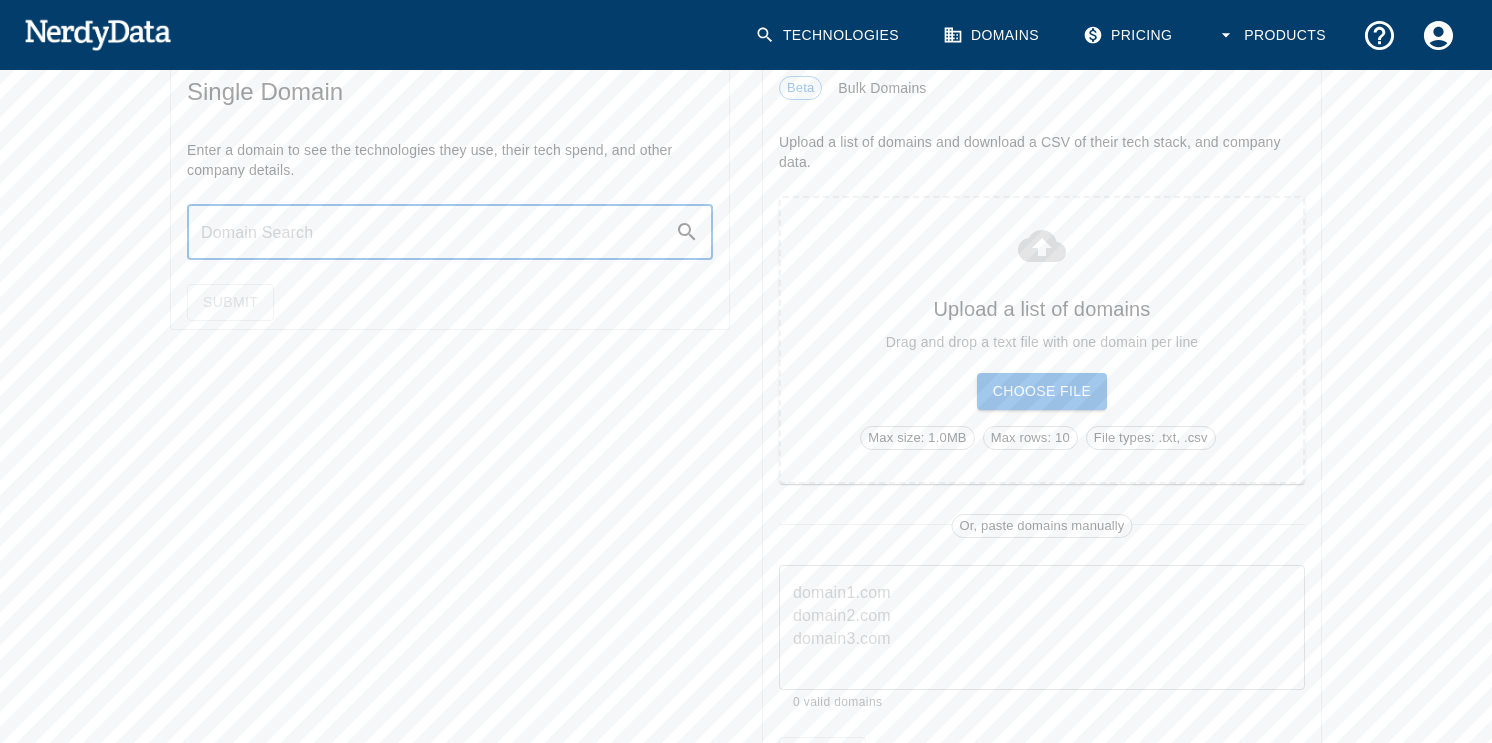 scroll, scrollTop: 385, scrollLeft: 0, axis: vertical 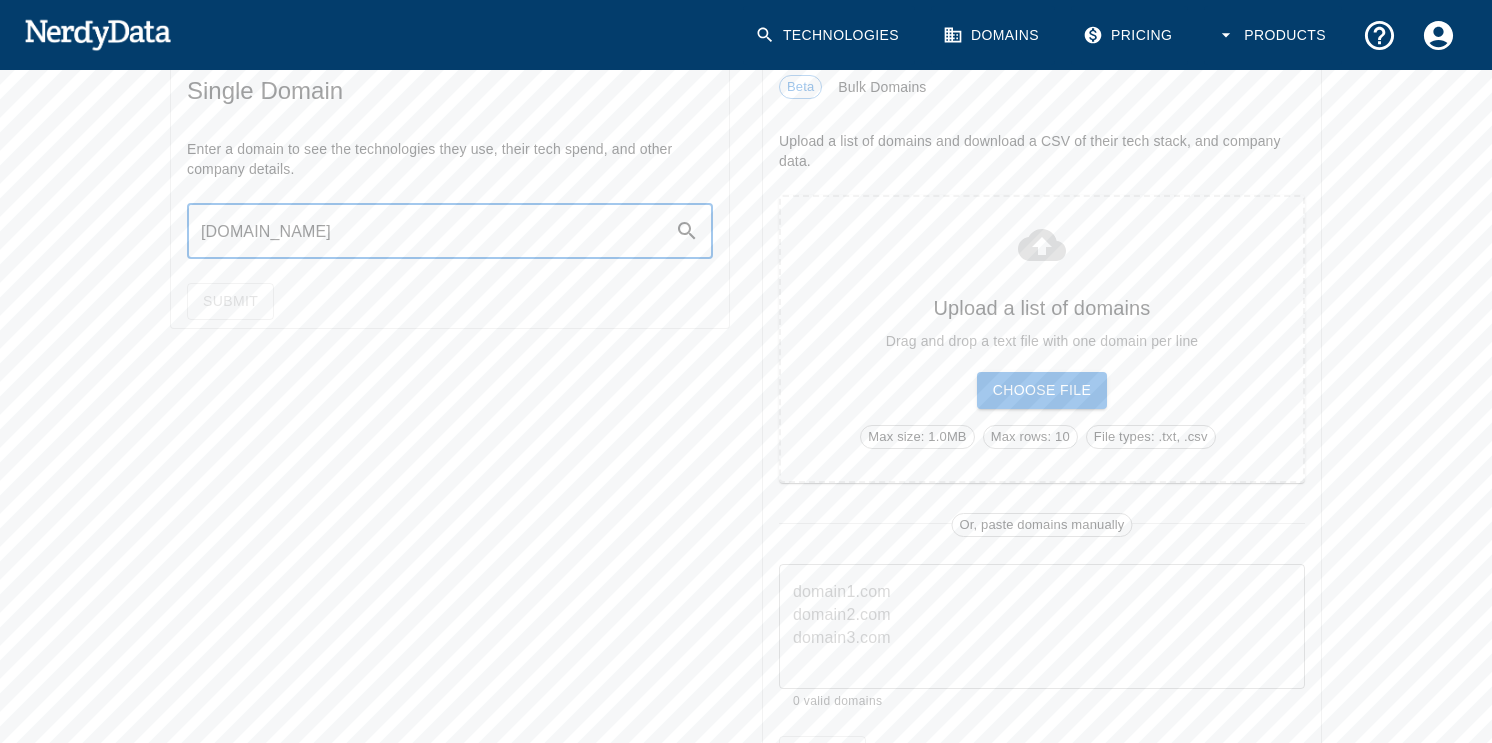 type on "[DOMAIN_NAME]" 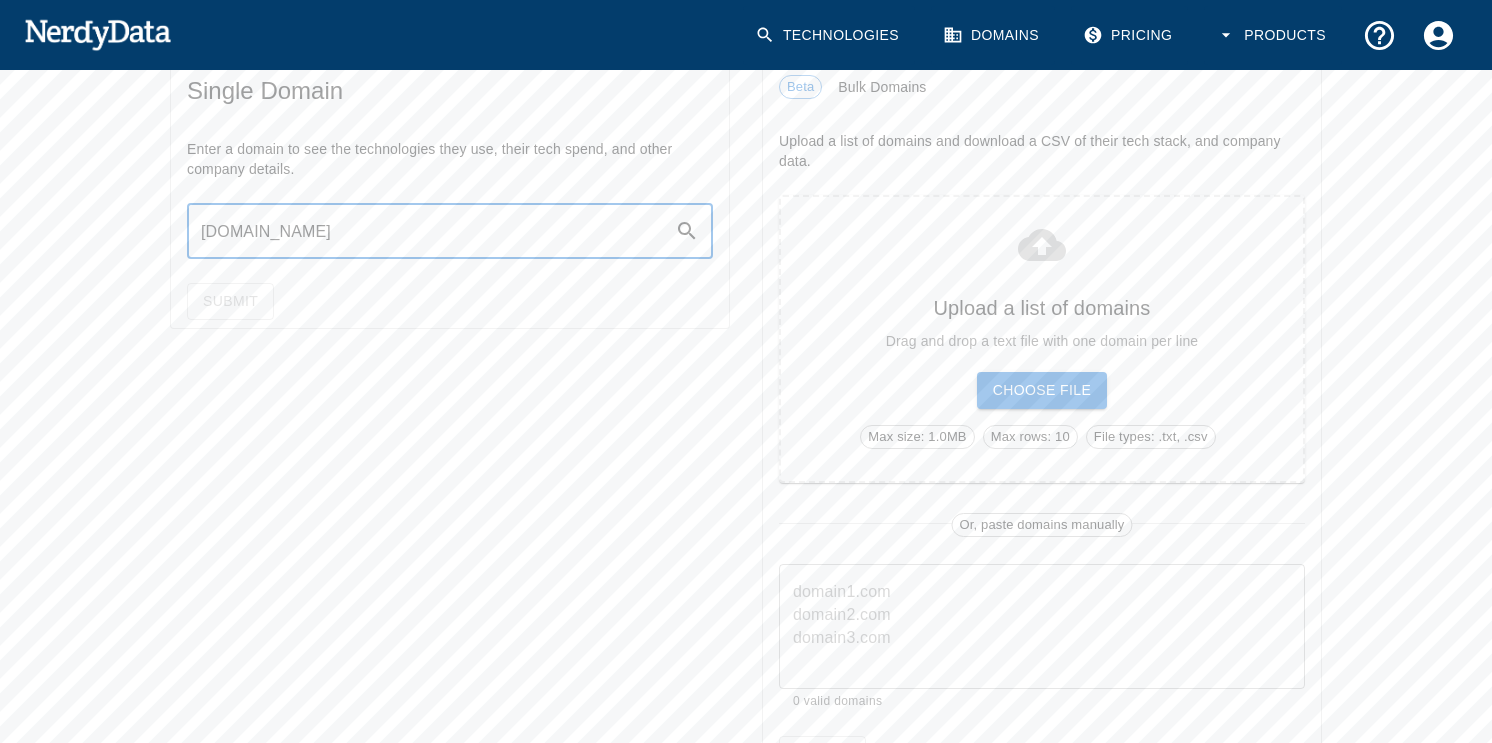click on "Submit" at bounding box center (230, 301) 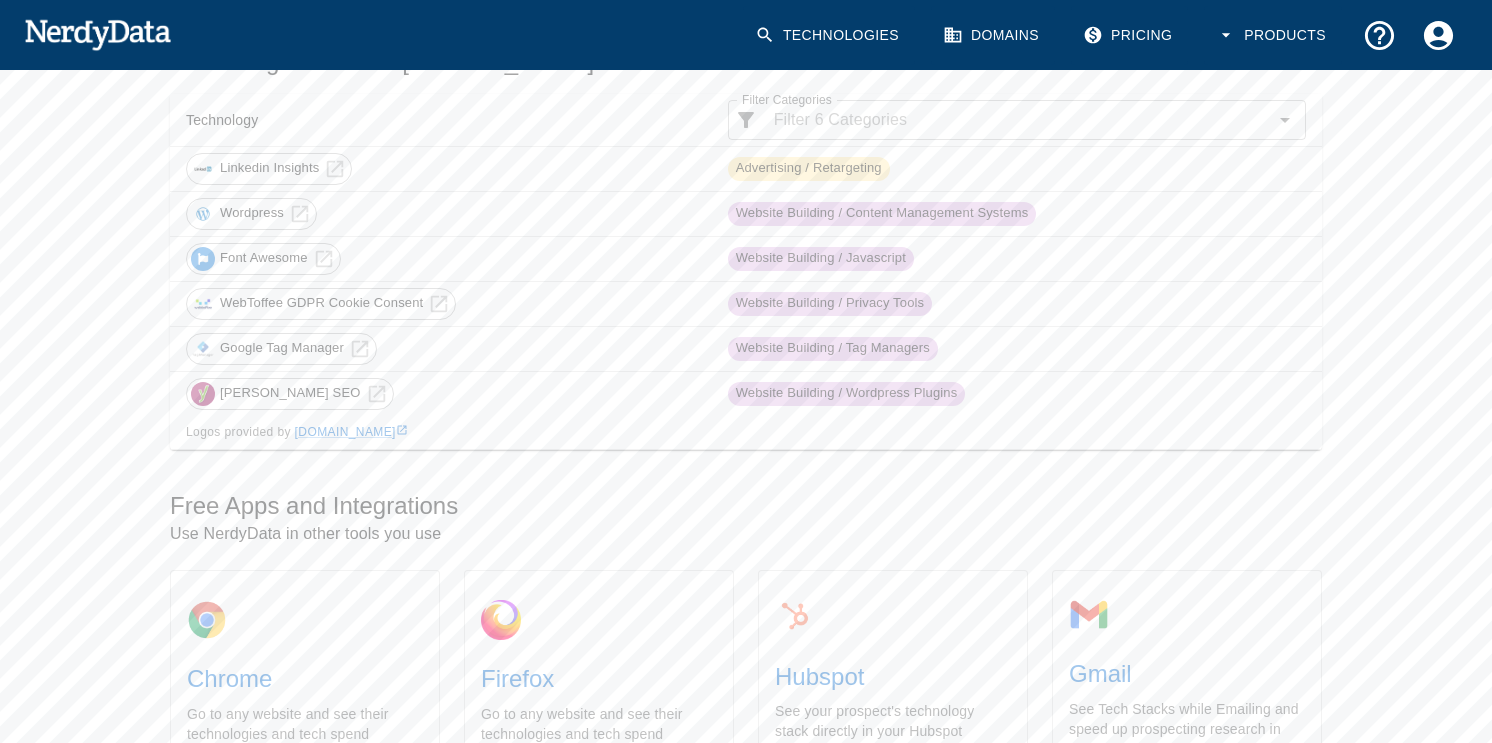 scroll, scrollTop: 0, scrollLeft: 0, axis: both 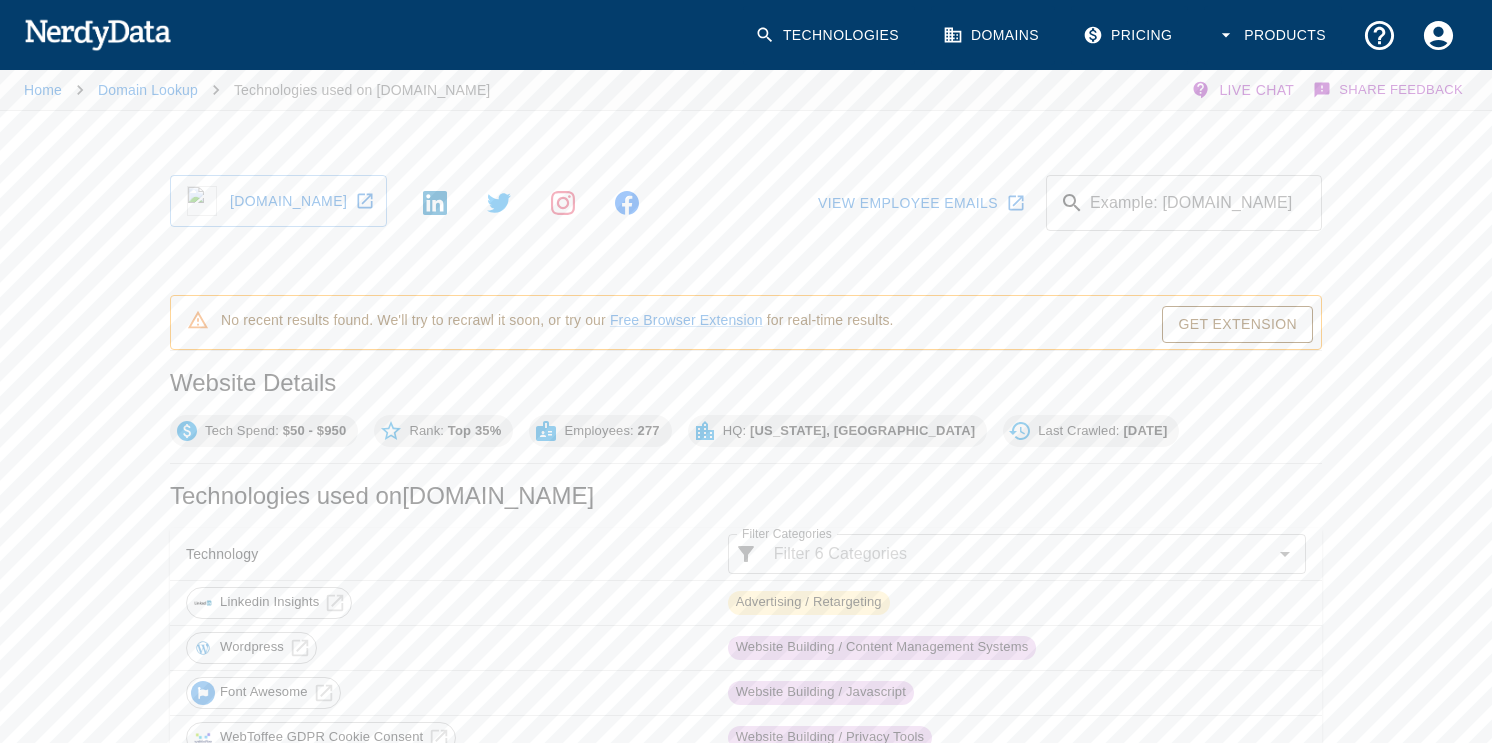 click on "Home Domain Lookup Technologies used on [DOMAIN_NAME]" at bounding box center (257, 90) 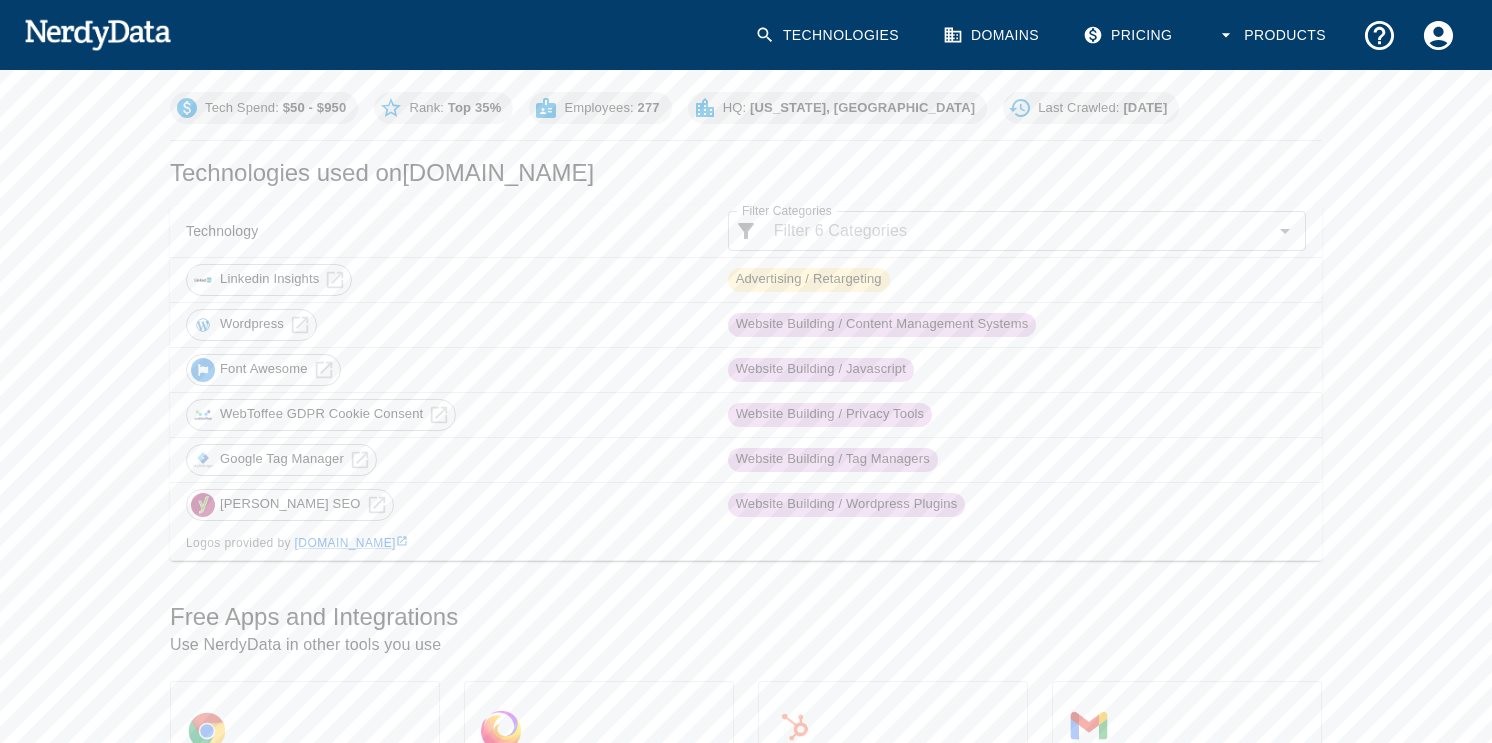 scroll, scrollTop: 0, scrollLeft: 0, axis: both 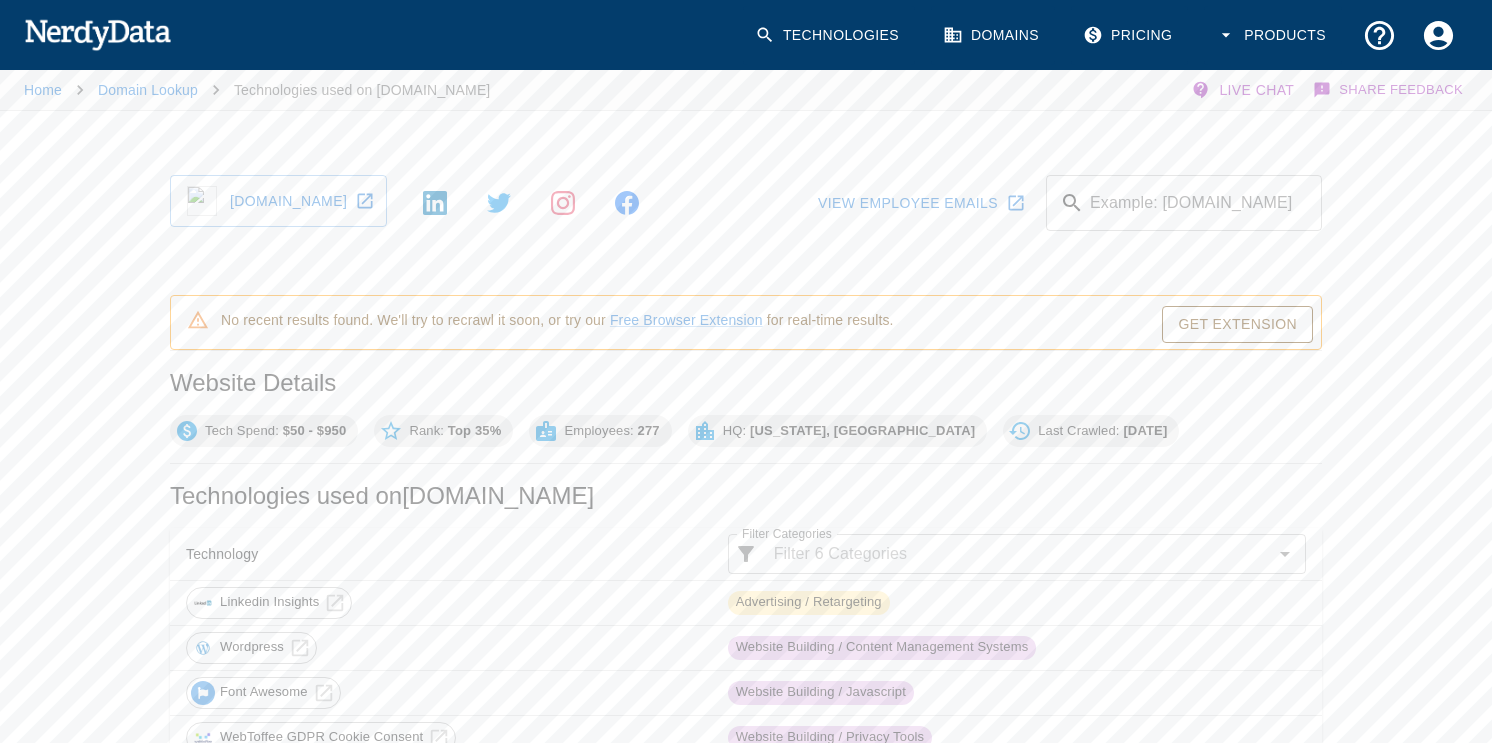 click on "Home Domain Lookup Technologies used on [DOMAIN_NAME]" at bounding box center (257, 90) 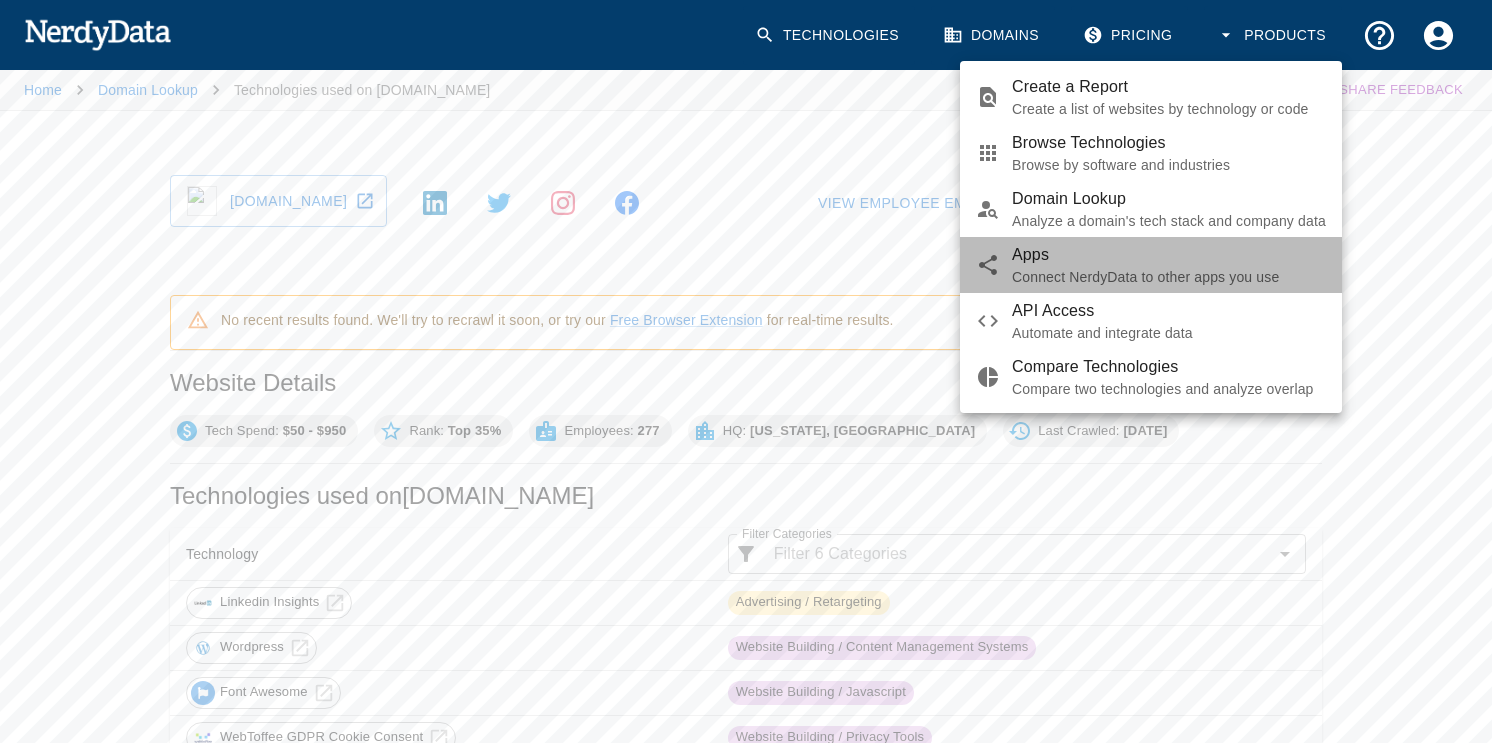 click on "Connect NerdyData to other apps you use" at bounding box center [1169, 277] 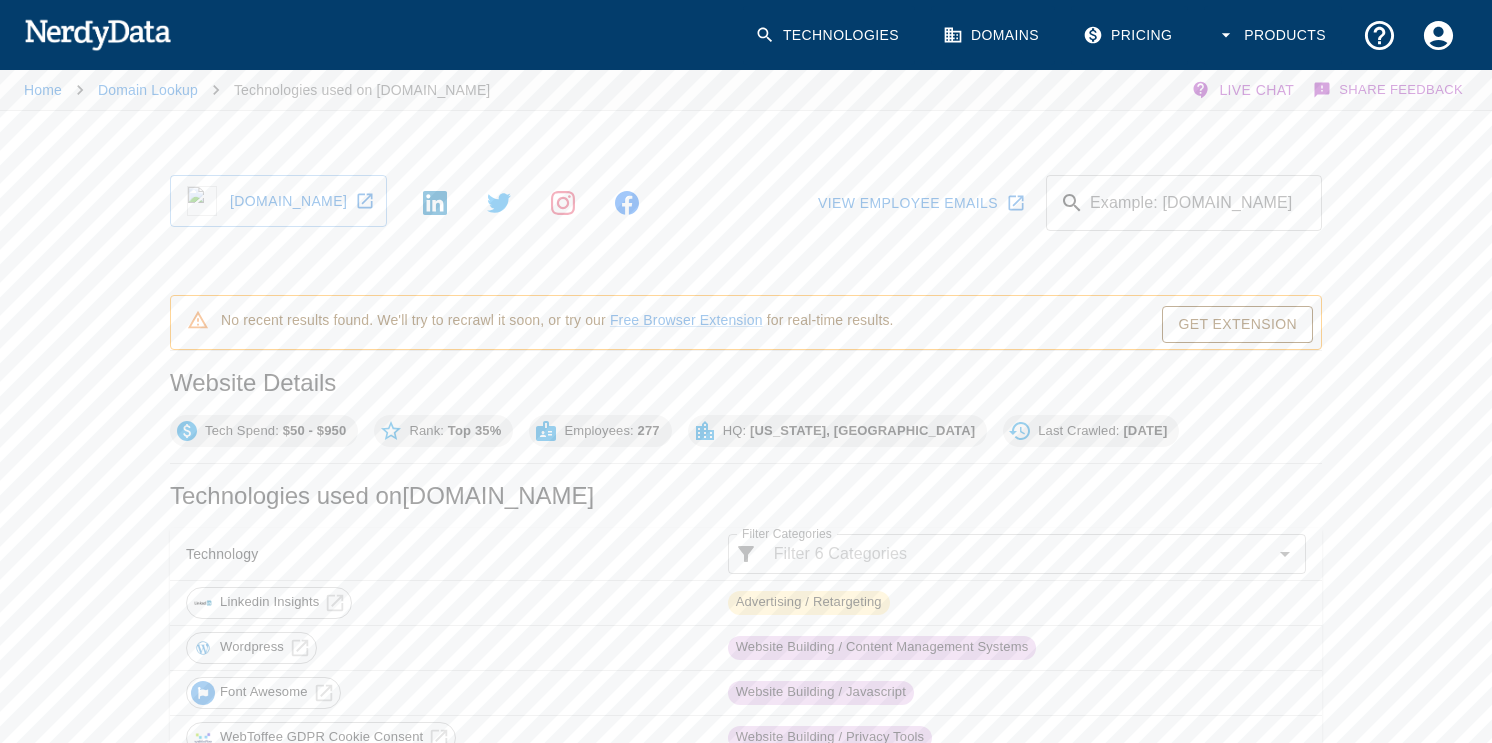 type 